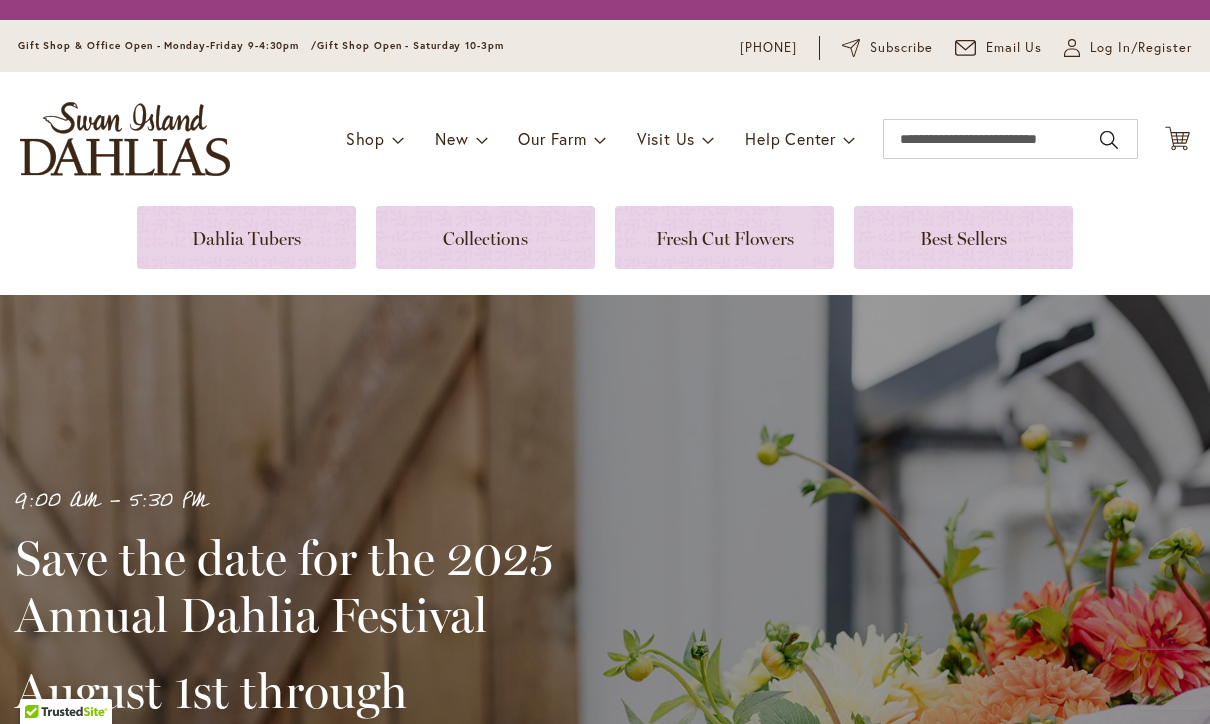 scroll, scrollTop: 0, scrollLeft: 0, axis: both 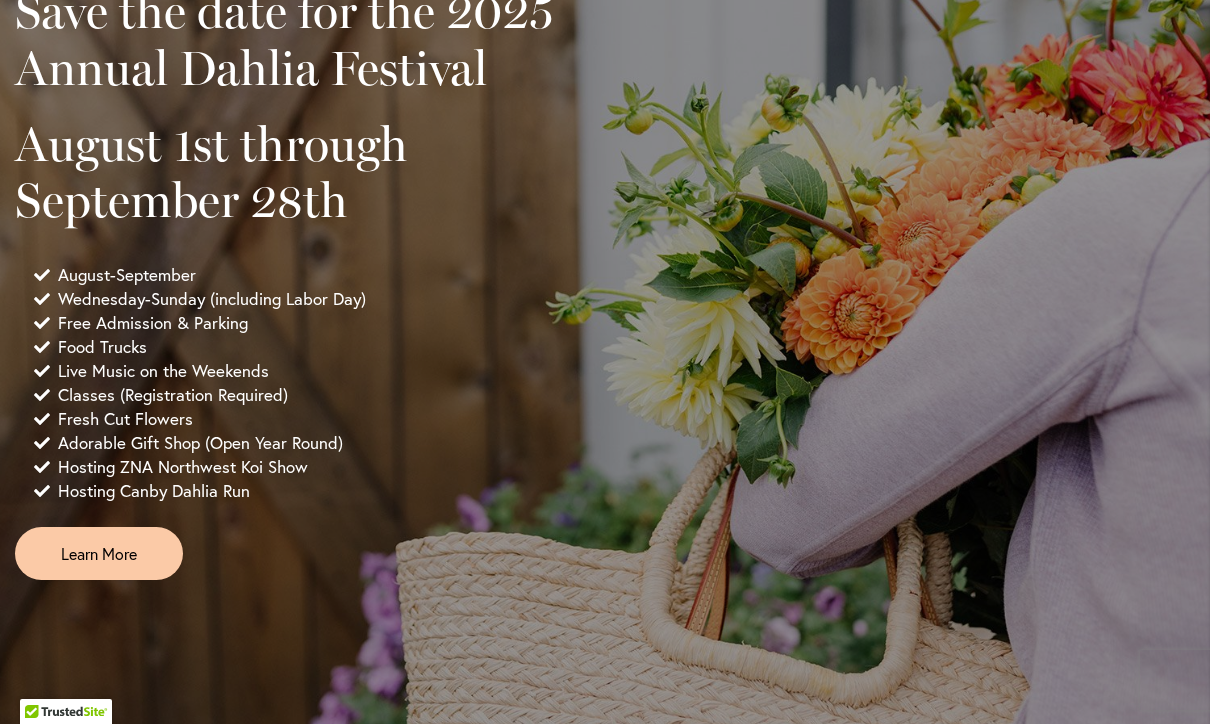click on "Learn More" at bounding box center [99, 553] 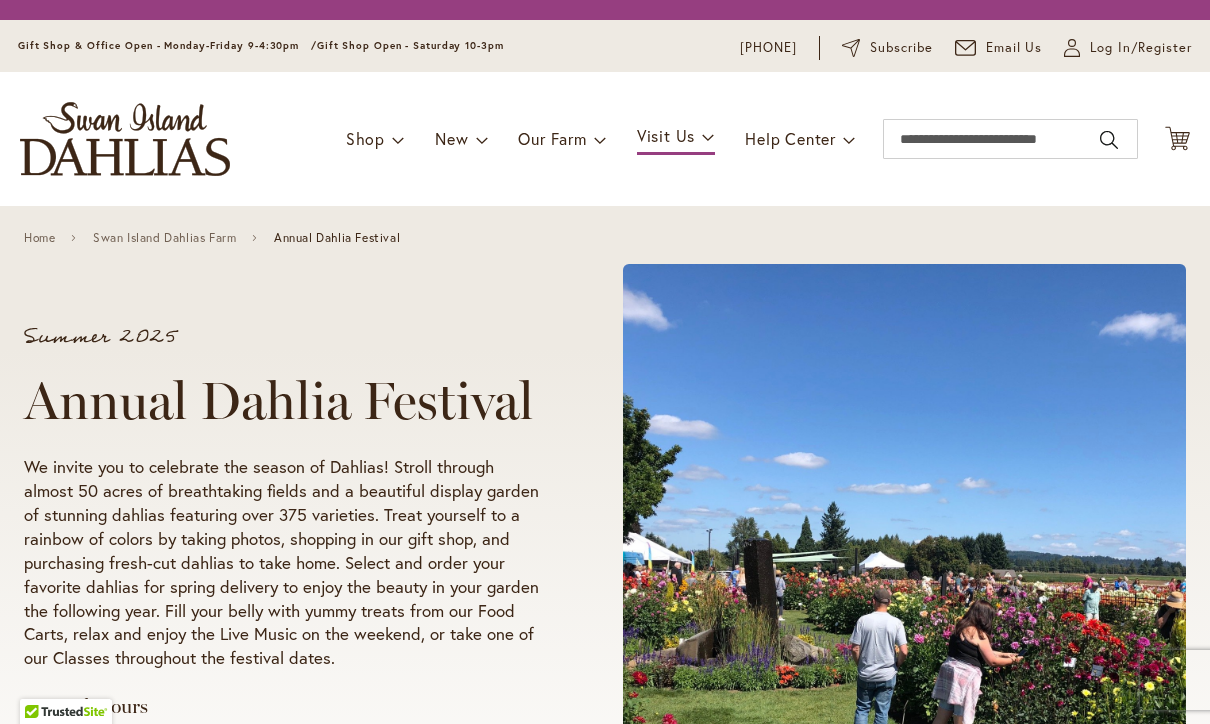 scroll, scrollTop: 0, scrollLeft: 0, axis: both 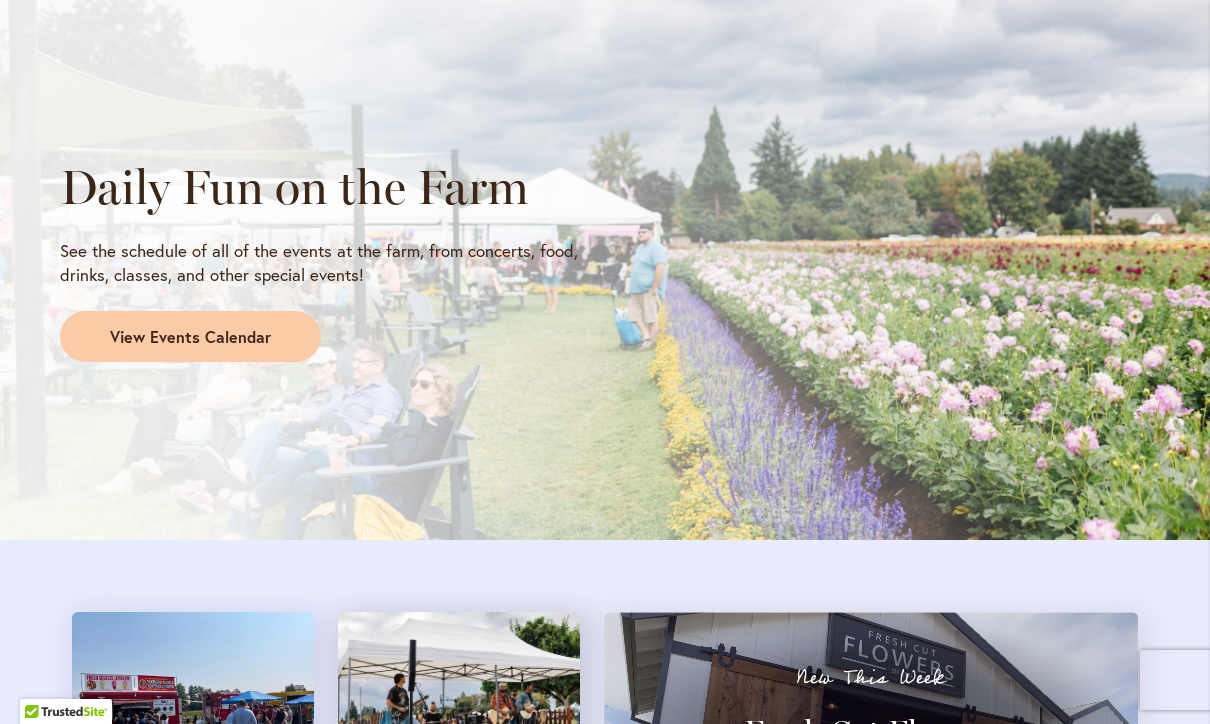 click on "View Events Calendar" at bounding box center [190, 337] 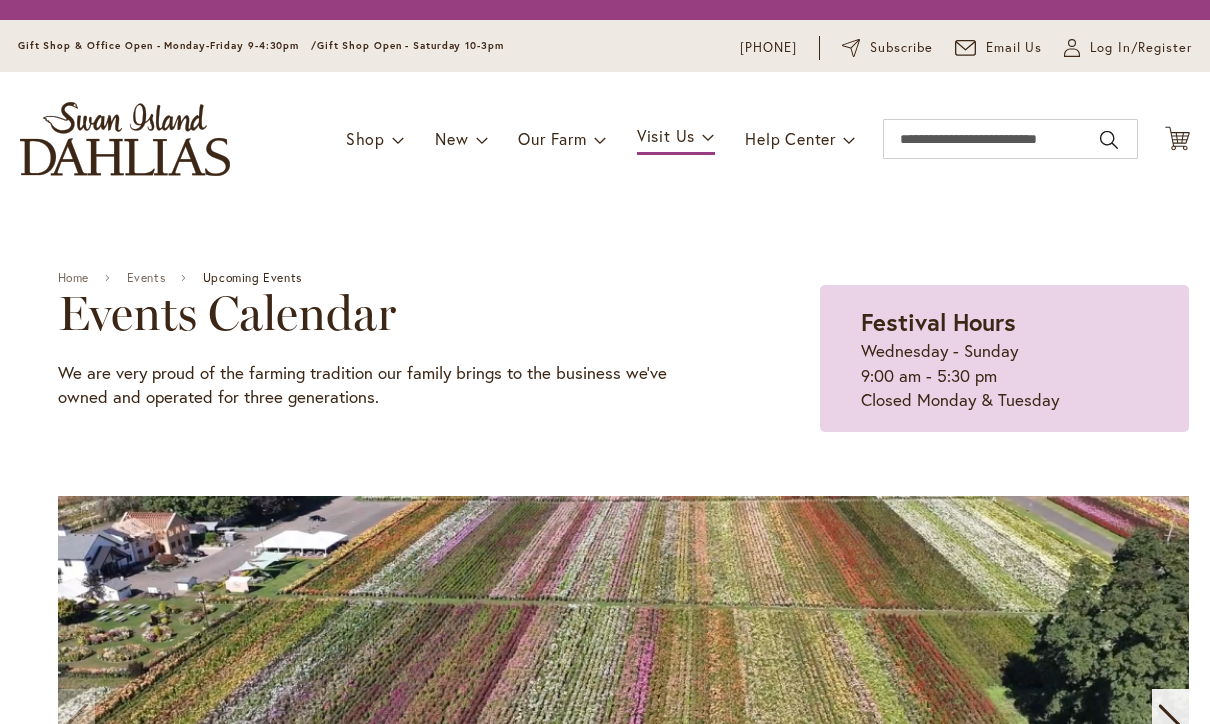 scroll, scrollTop: 0, scrollLeft: 0, axis: both 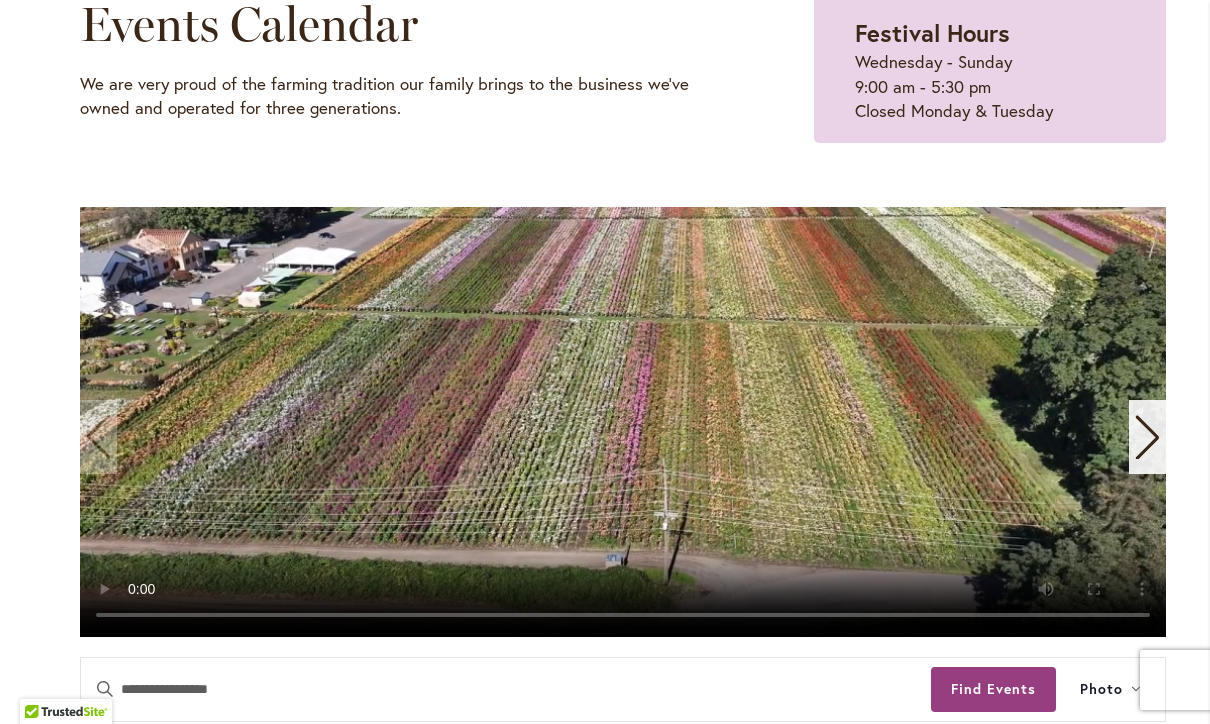 click at bounding box center (1147, 437) 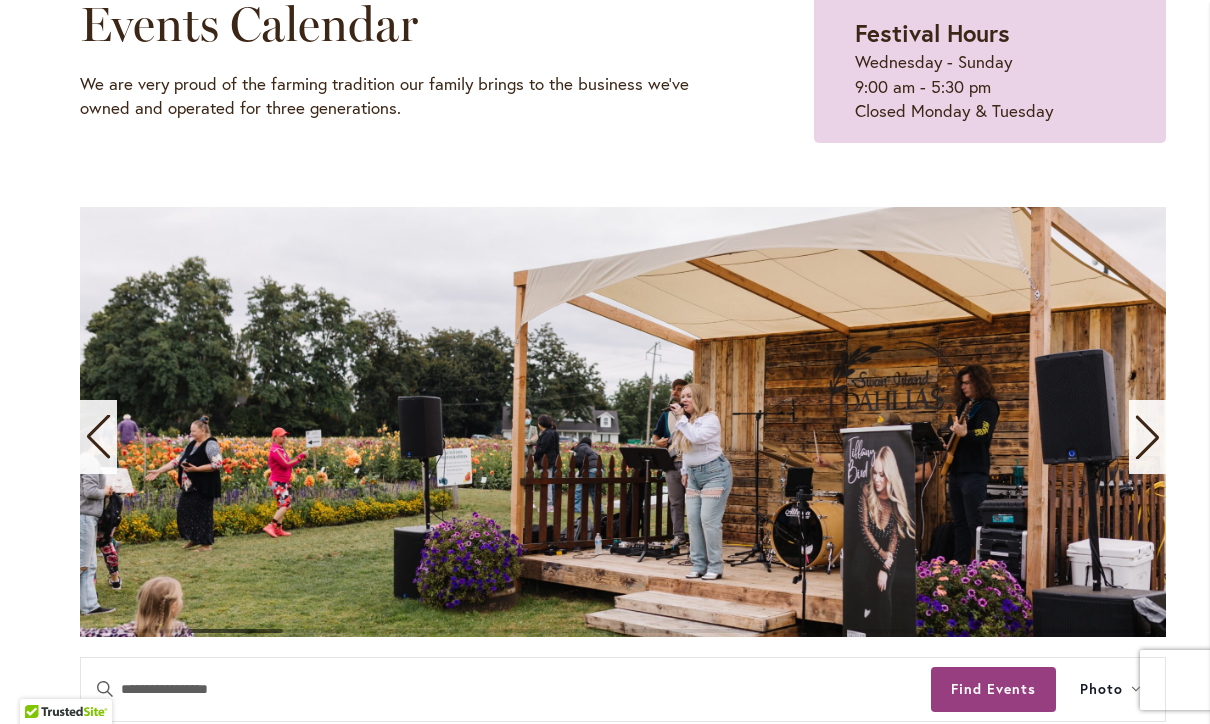 click at bounding box center [1147, 437] 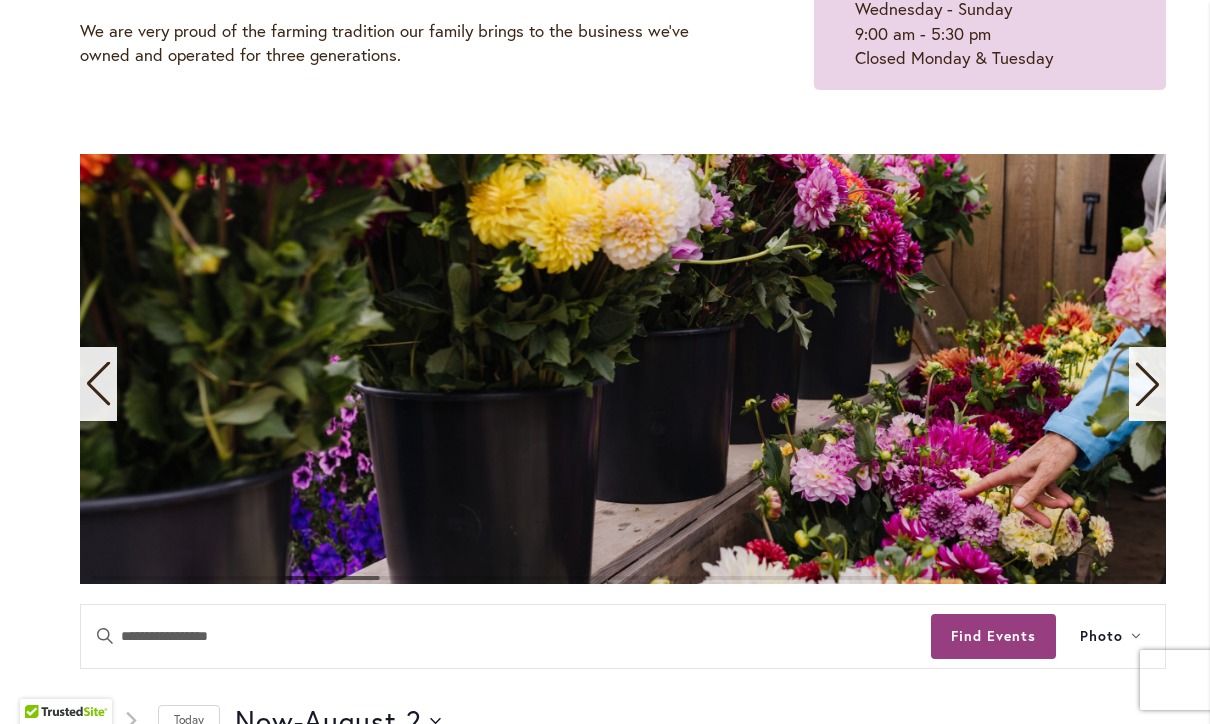 scroll, scrollTop: 313, scrollLeft: 0, axis: vertical 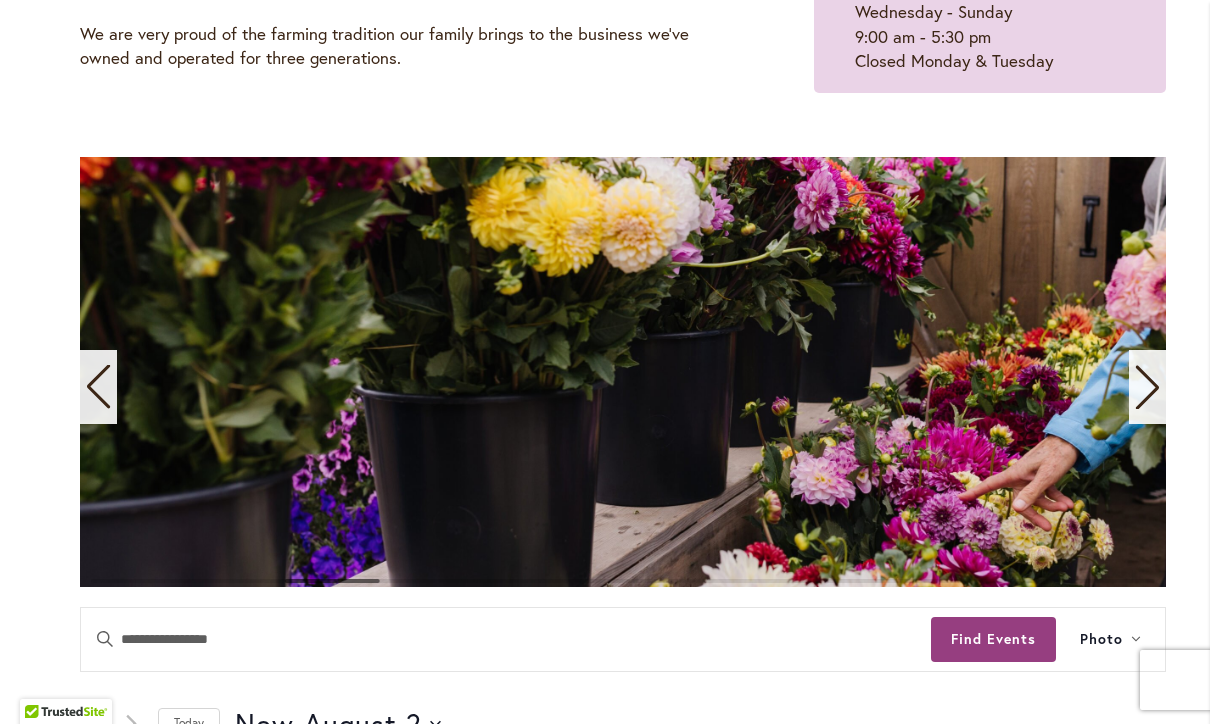 click at bounding box center [1147, 387] 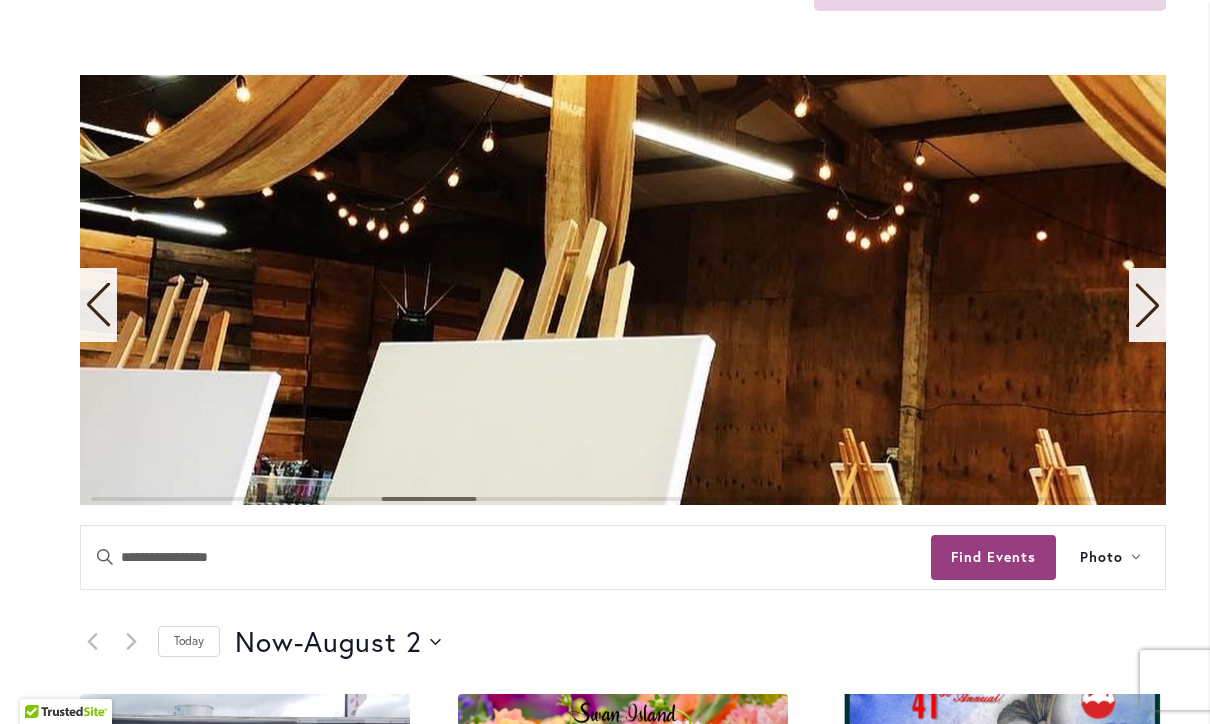 scroll, scrollTop: 385, scrollLeft: 0, axis: vertical 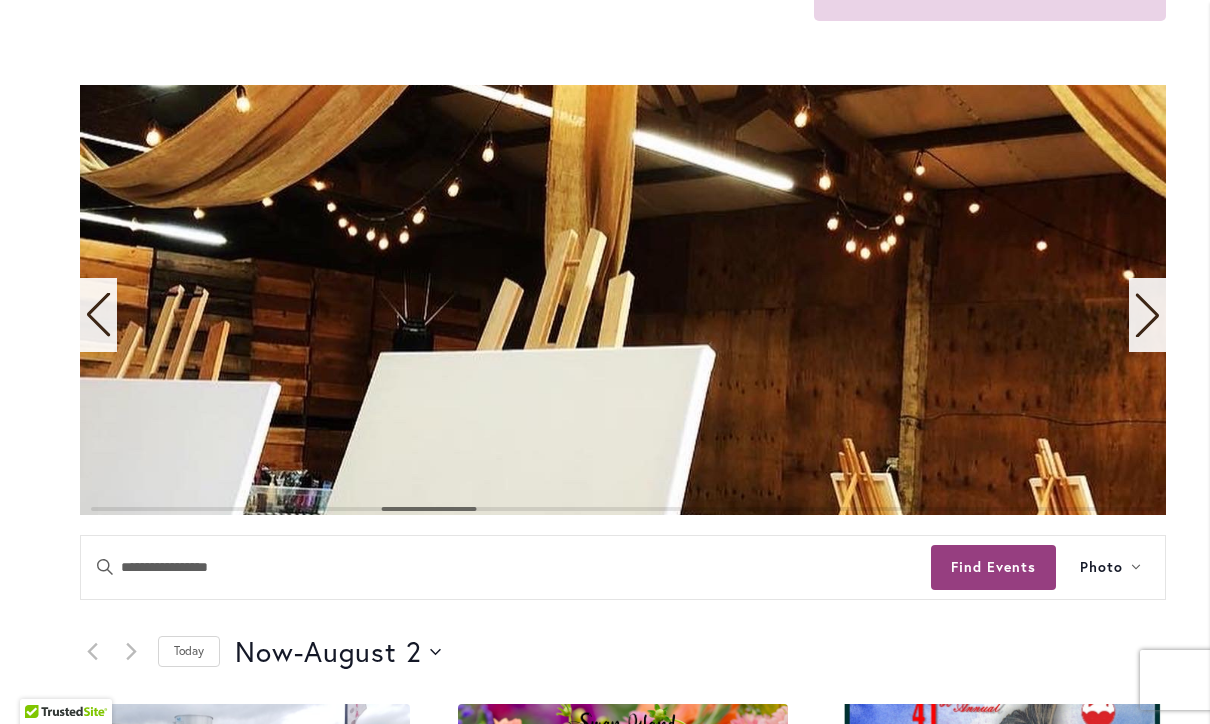 click 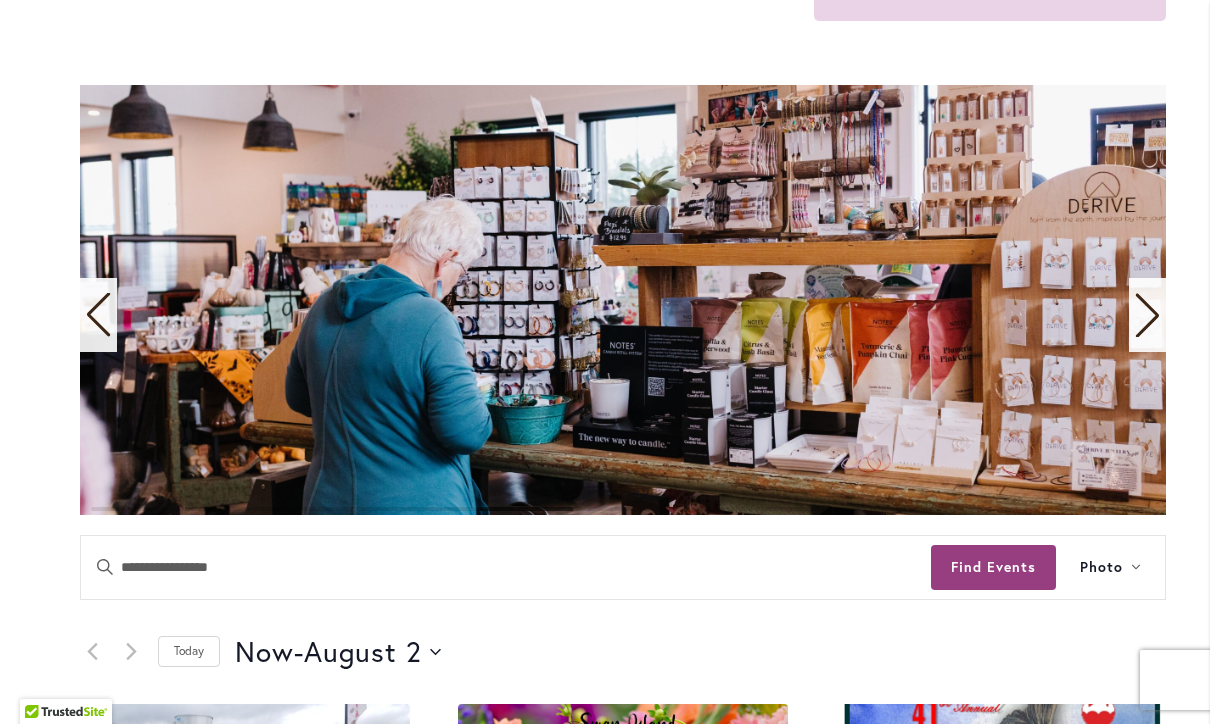 click 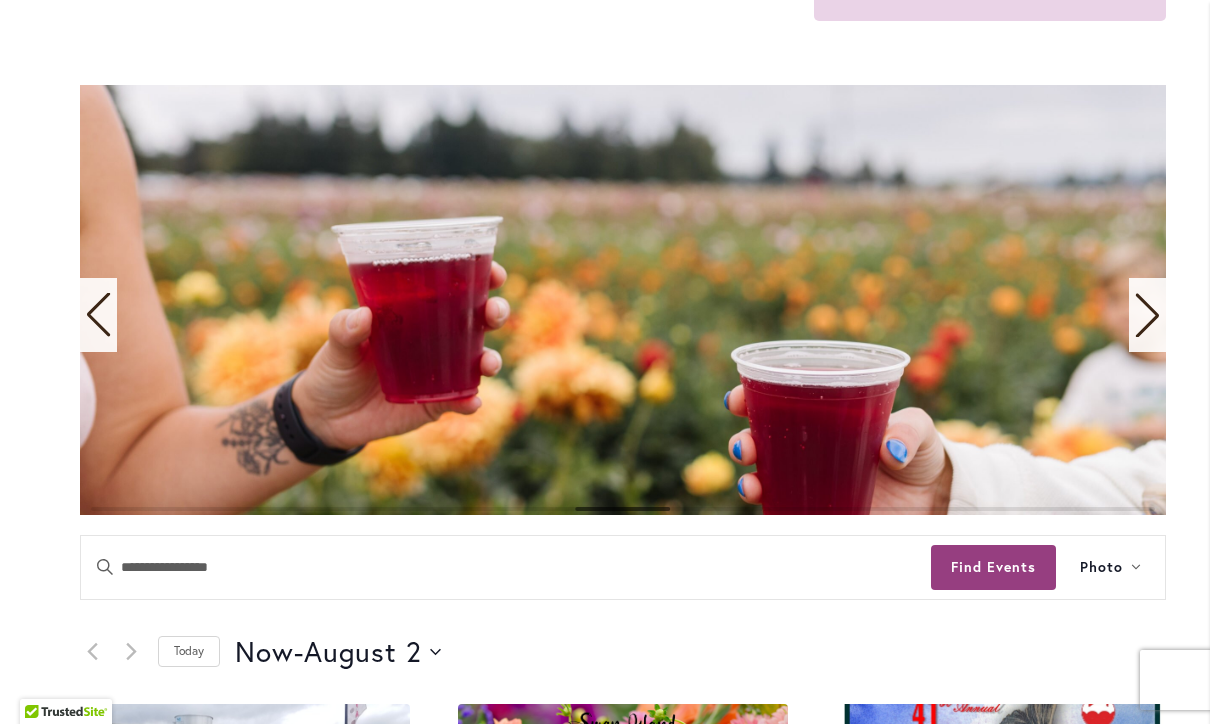 click at bounding box center (1147, 315) 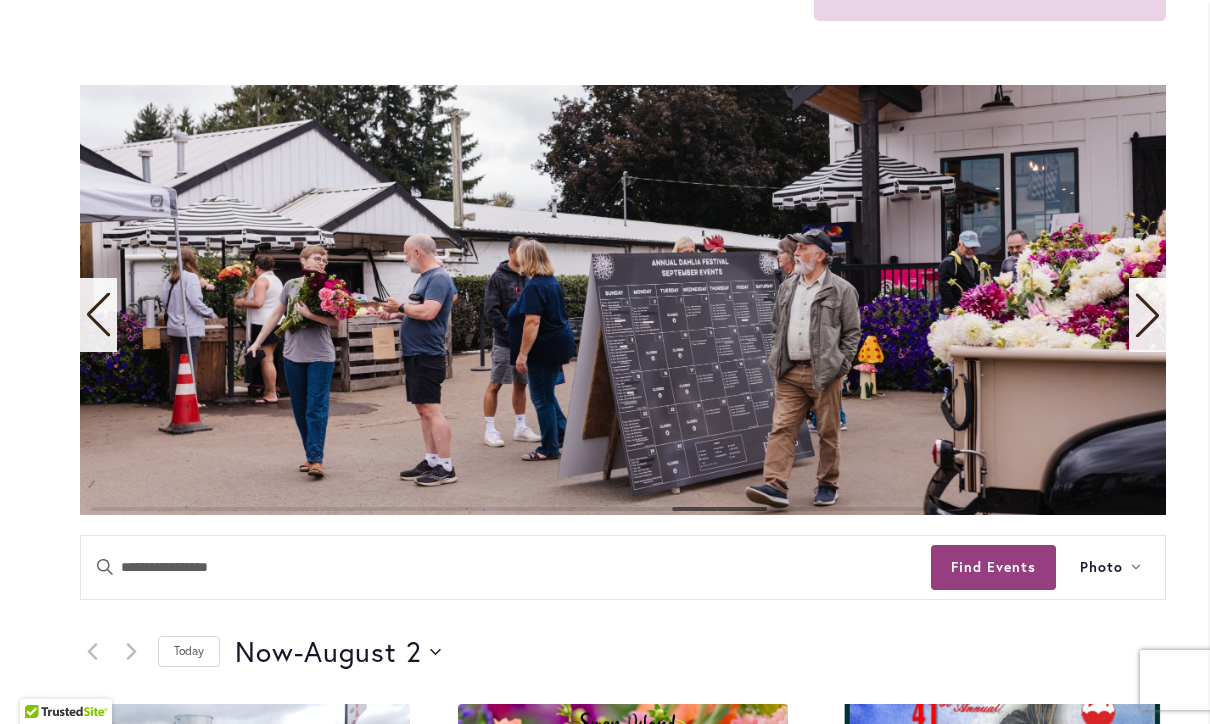 click 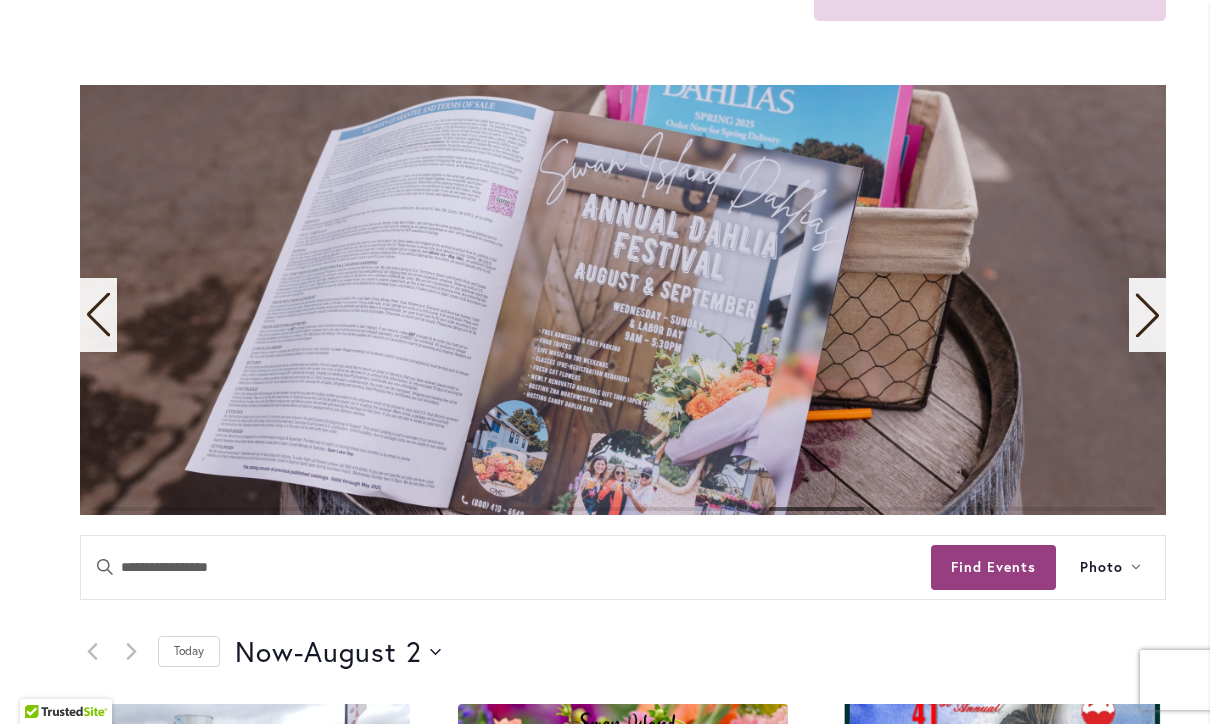 click 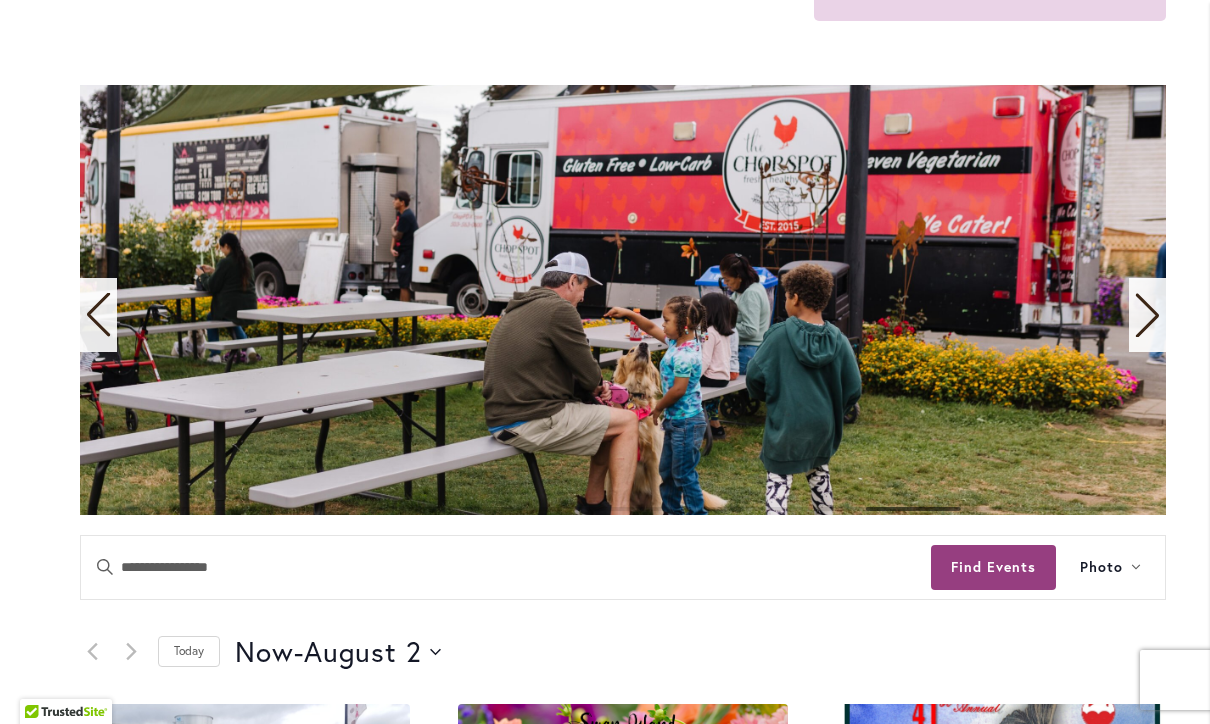 click 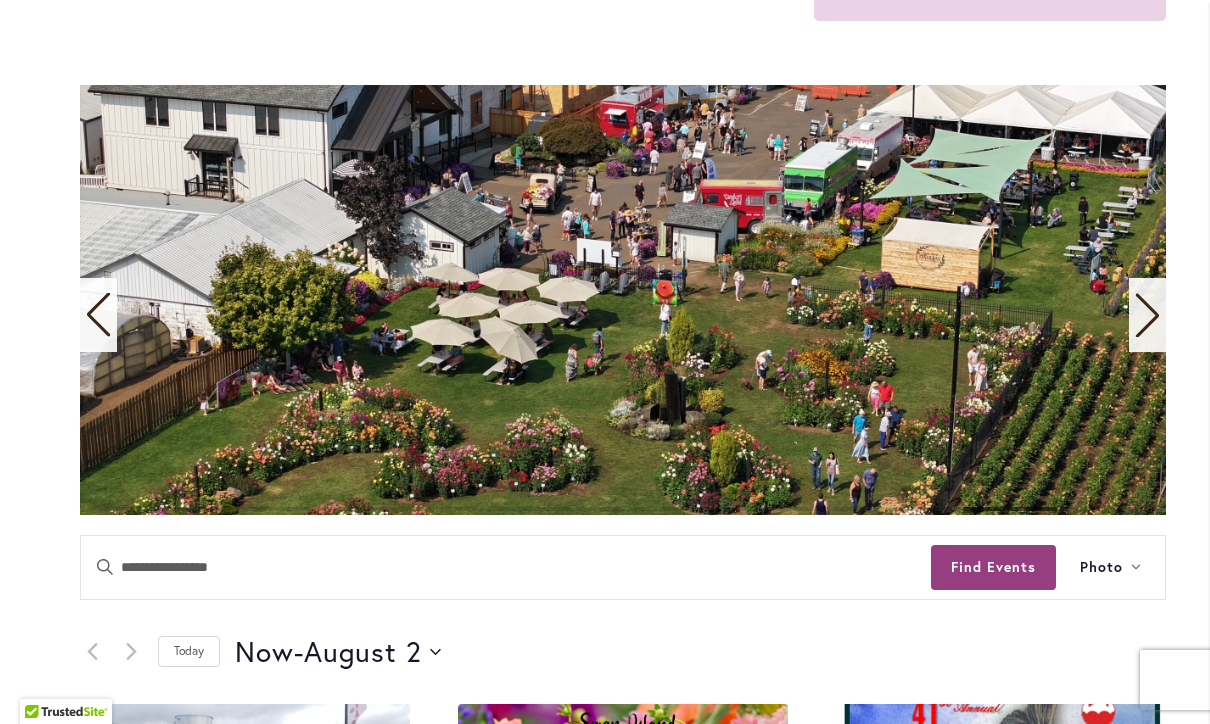 click at bounding box center (1147, 315) 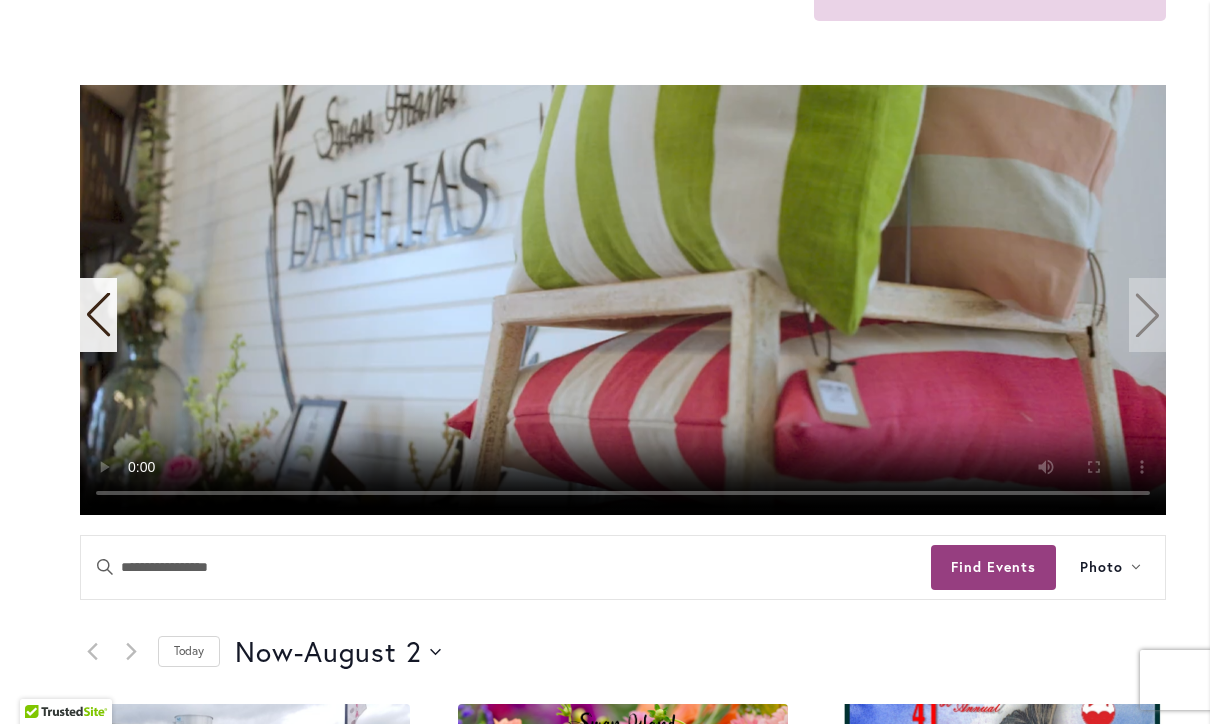 click at bounding box center (623, 300) 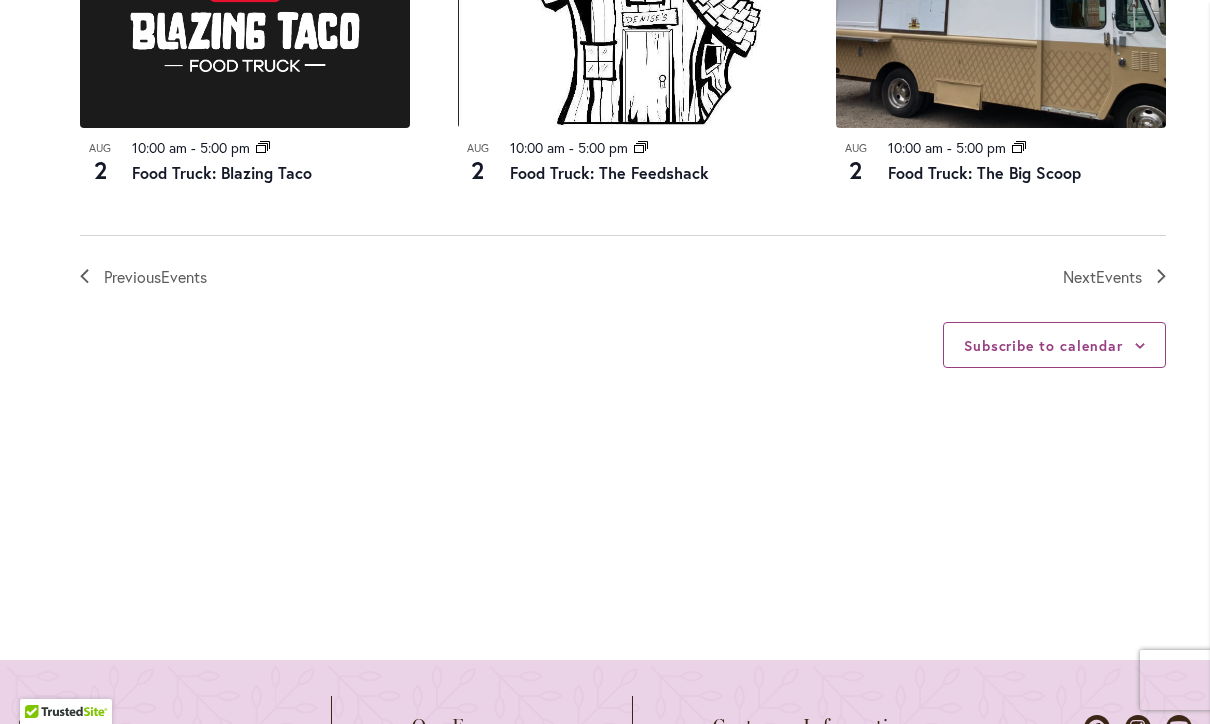scroll, scrollTop: 2401, scrollLeft: 0, axis: vertical 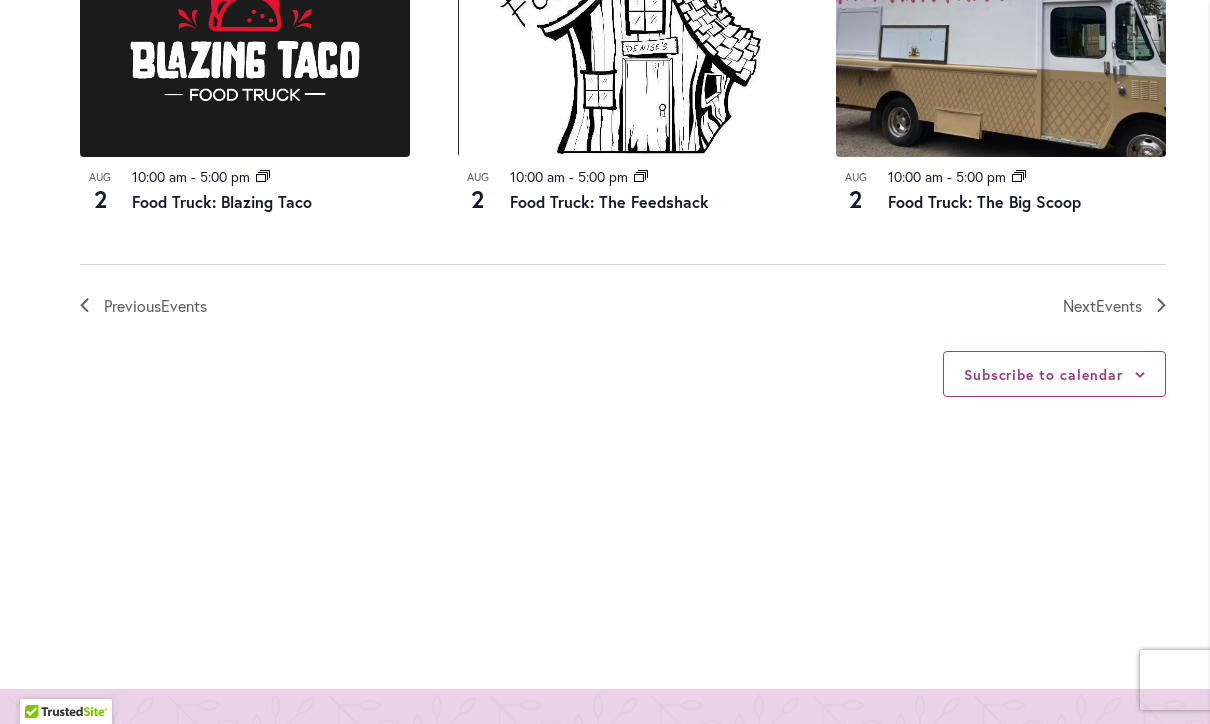 click 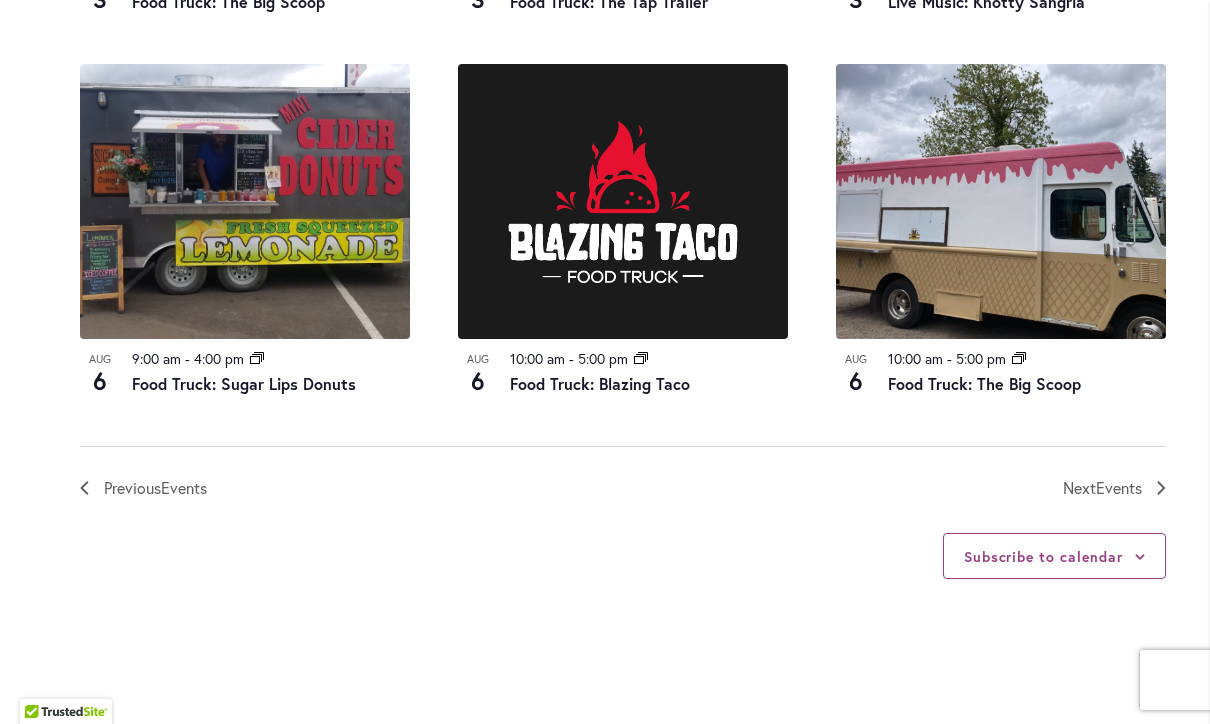 scroll, scrollTop: 2211, scrollLeft: 0, axis: vertical 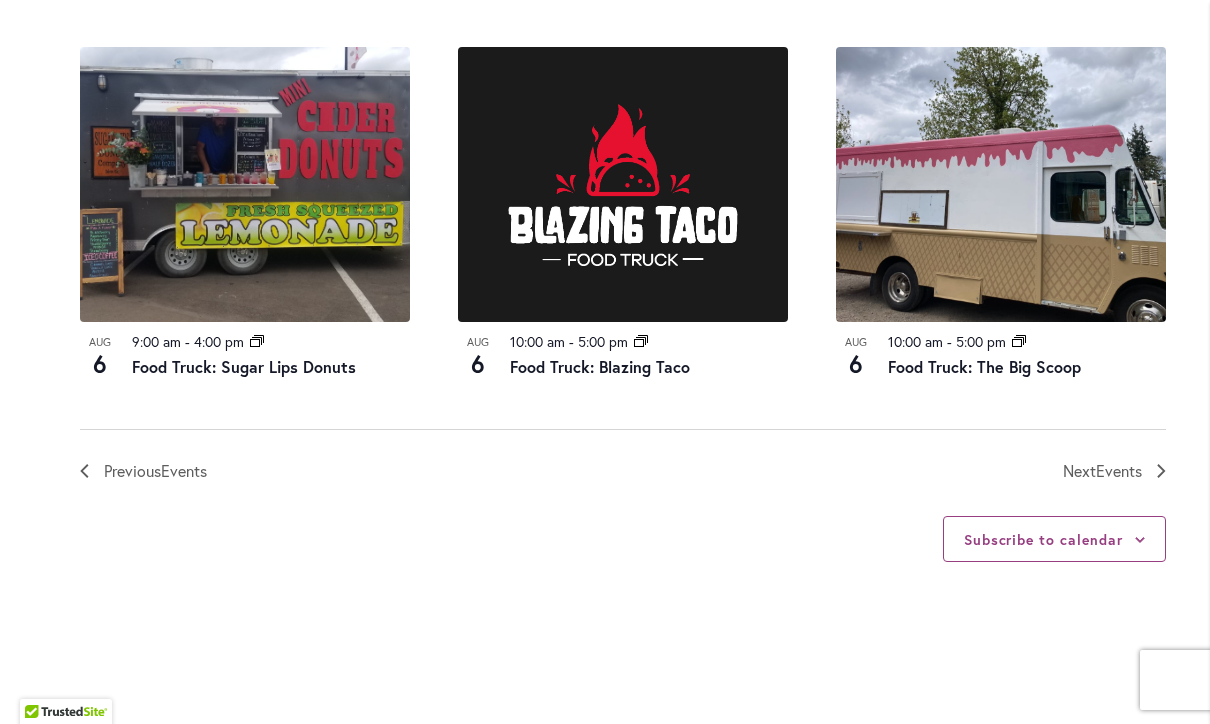 click on "12 events found.
Home       Events     Upcoming Events
Events Calendar
We are very proud of the farming tradition our family brings to the business we've owned and operated for three generations.
Festival Hours
Wednesday - Sunday 9:00 am - 5:30 pm Closed Monday & Tuesday
Events Search and Views Navigation
Search
Enter Keyword. Search for Events by Keyword.
Find Events
Event Views Navigation
Photo
List
Month
Photo
Week" at bounding box center [623, -607] 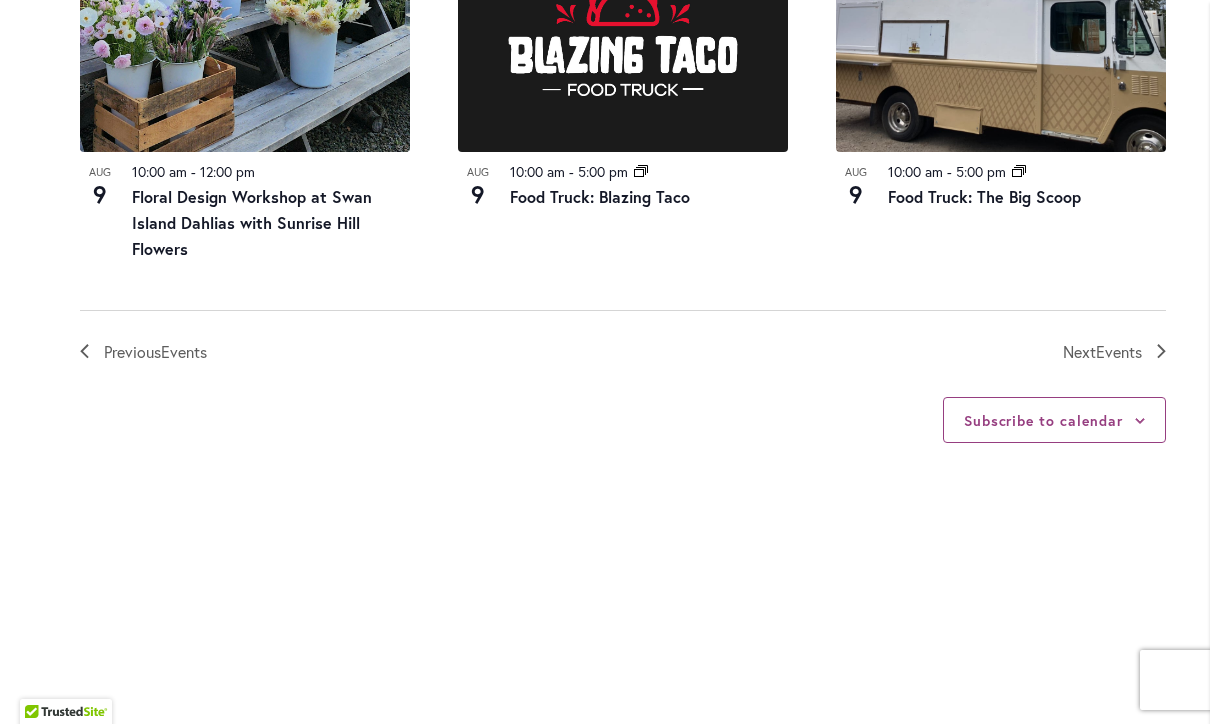 scroll, scrollTop: 2371, scrollLeft: 0, axis: vertical 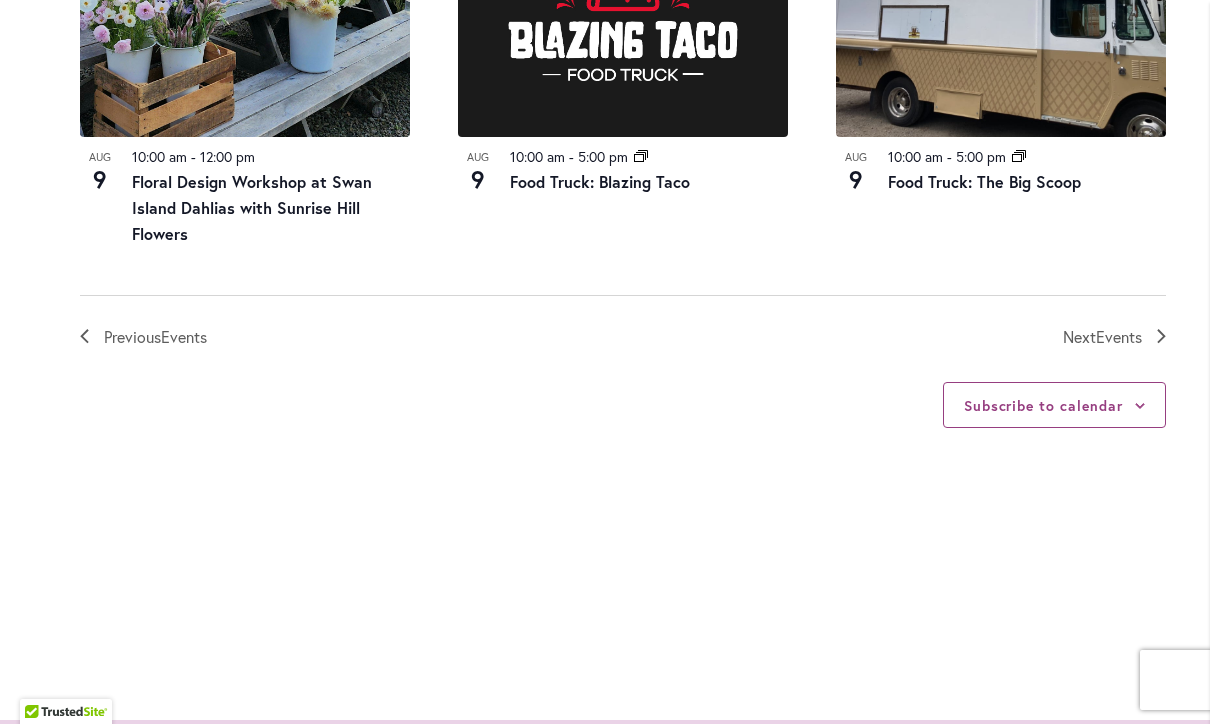 click on "Subscribe to calendar" at bounding box center (1043, 406) 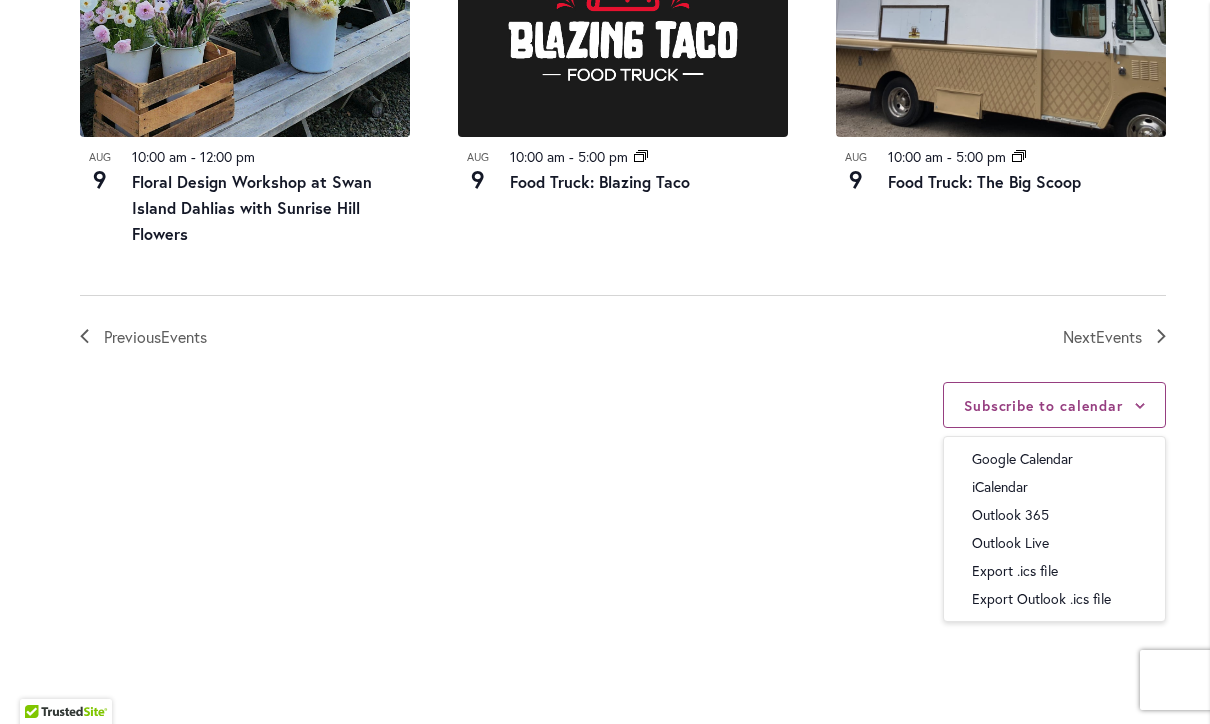 click on "Google Calendar" at bounding box center (1054, 459) 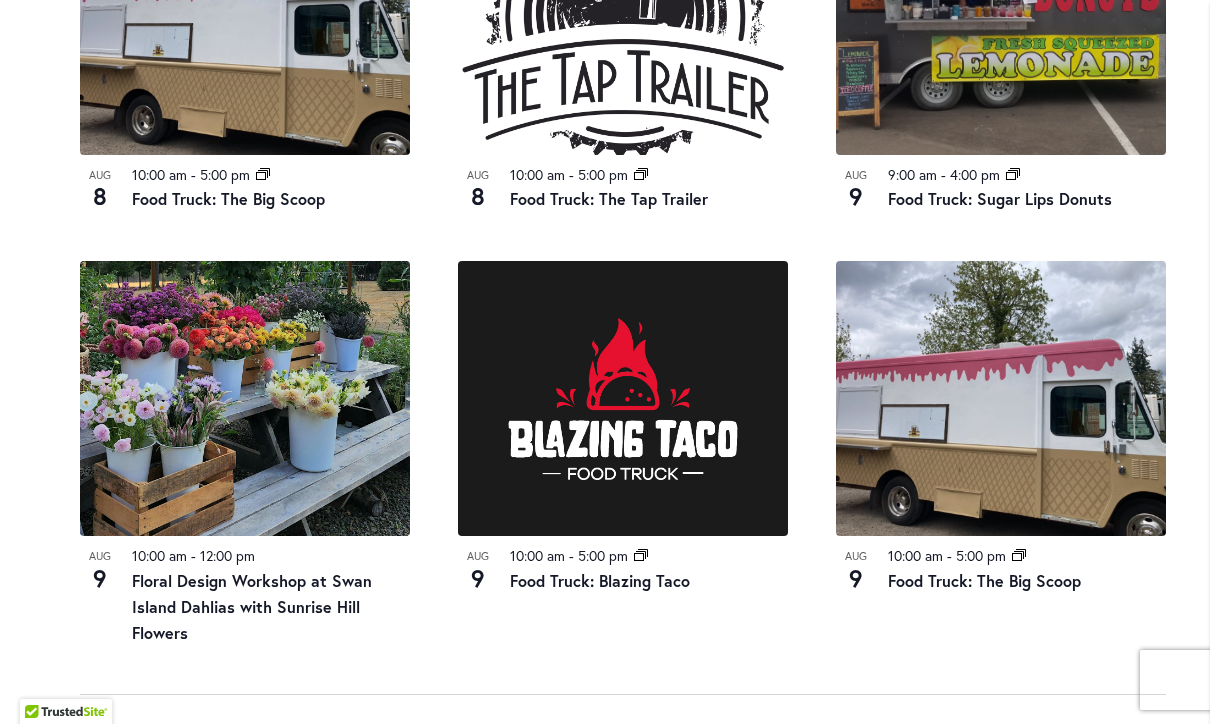 scroll, scrollTop: 1960, scrollLeft: 0, axis: vertical 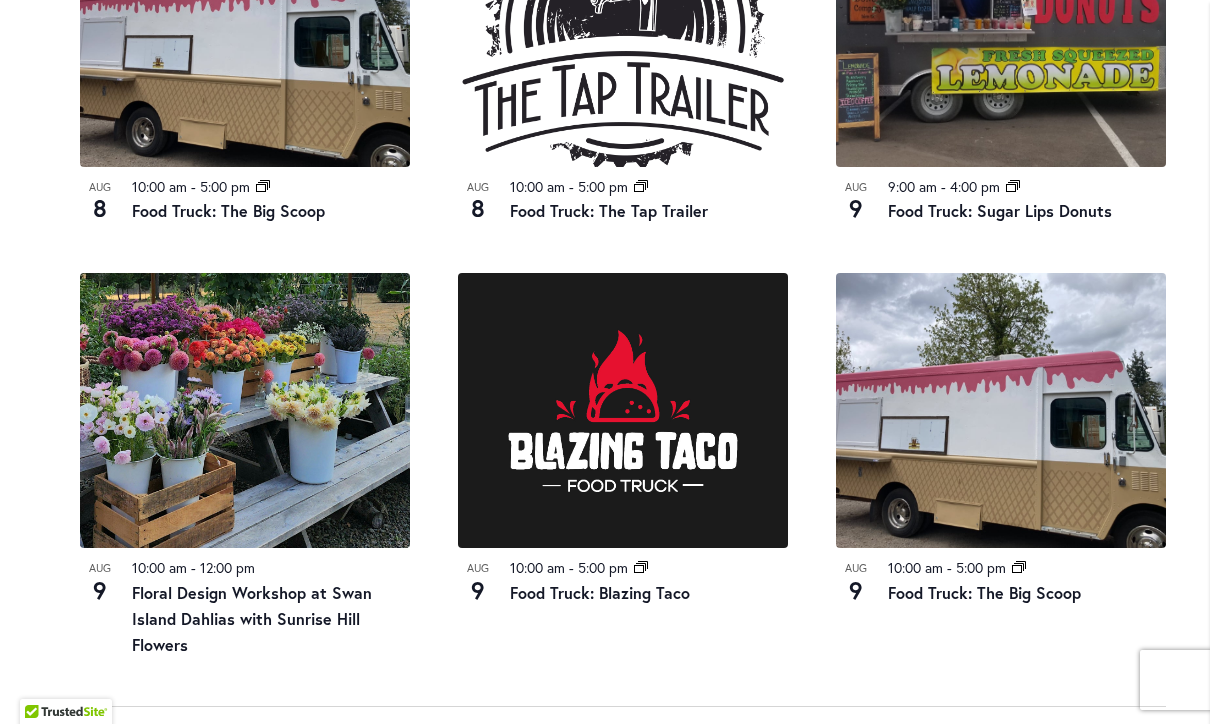 click on "Floral Design Workshop at Swan Island Dahlias with Sunrise Hill Flowers" at bounding box center (252, 618) 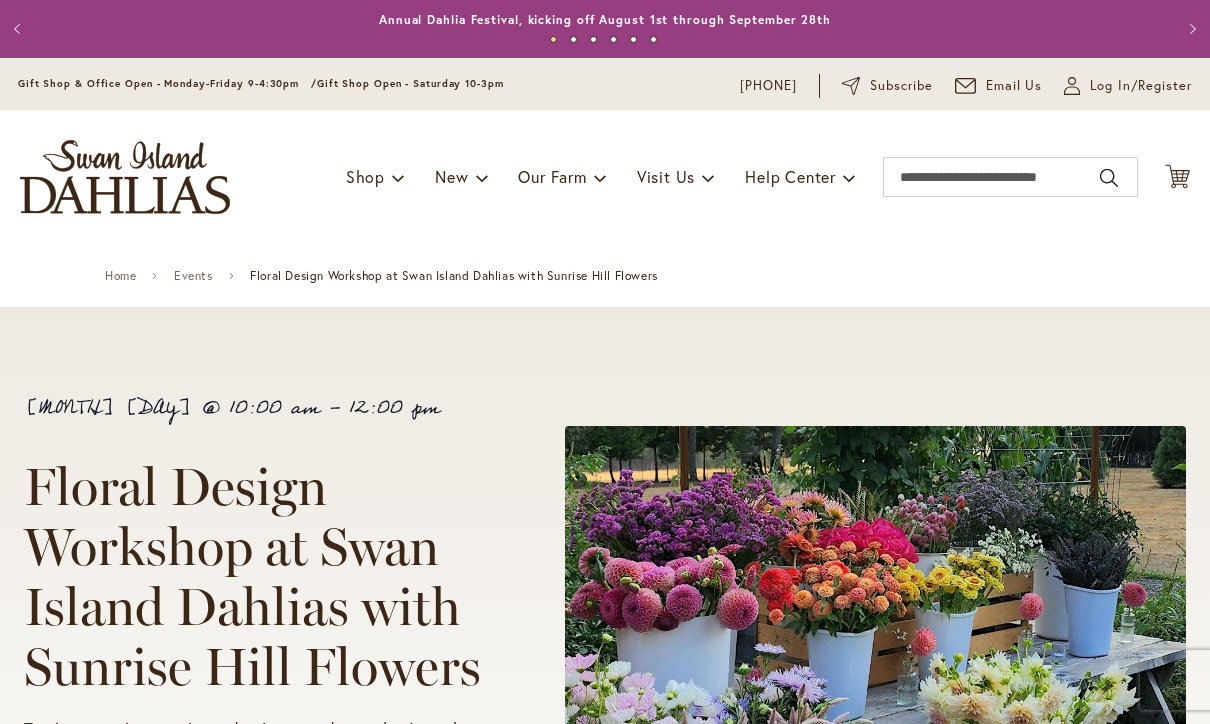 scroll, scrollTop: 0, scrollLeft: 0, axis: both 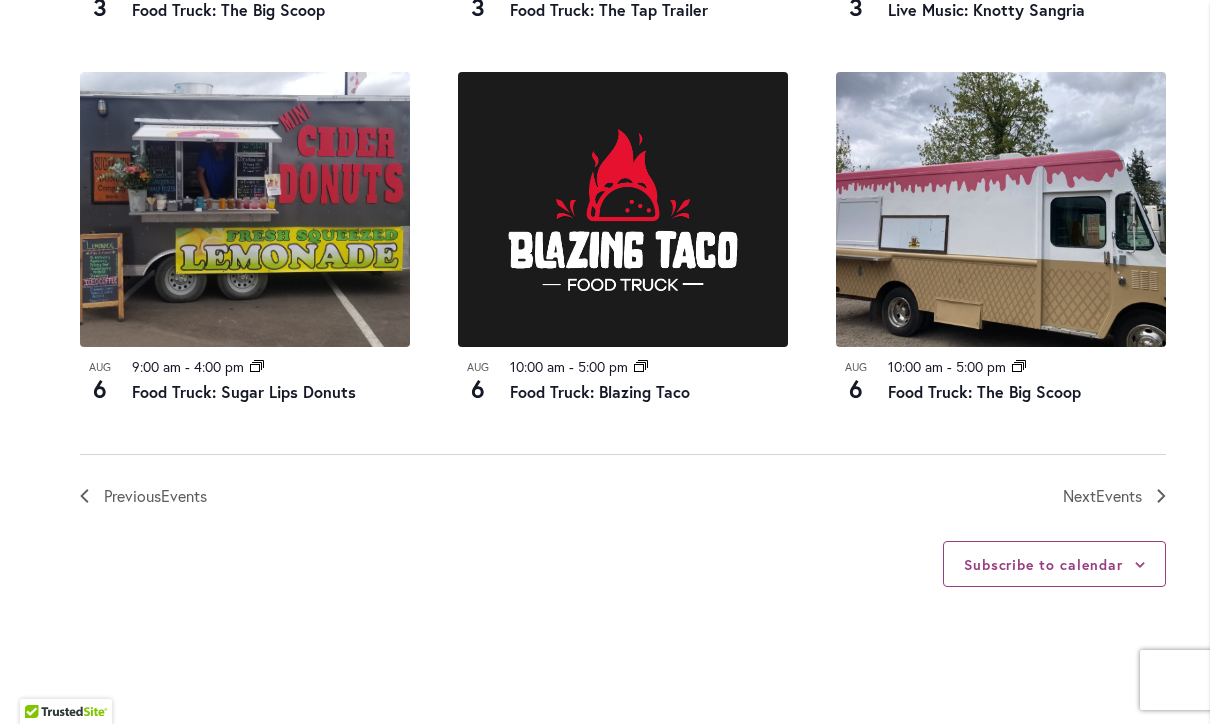 click 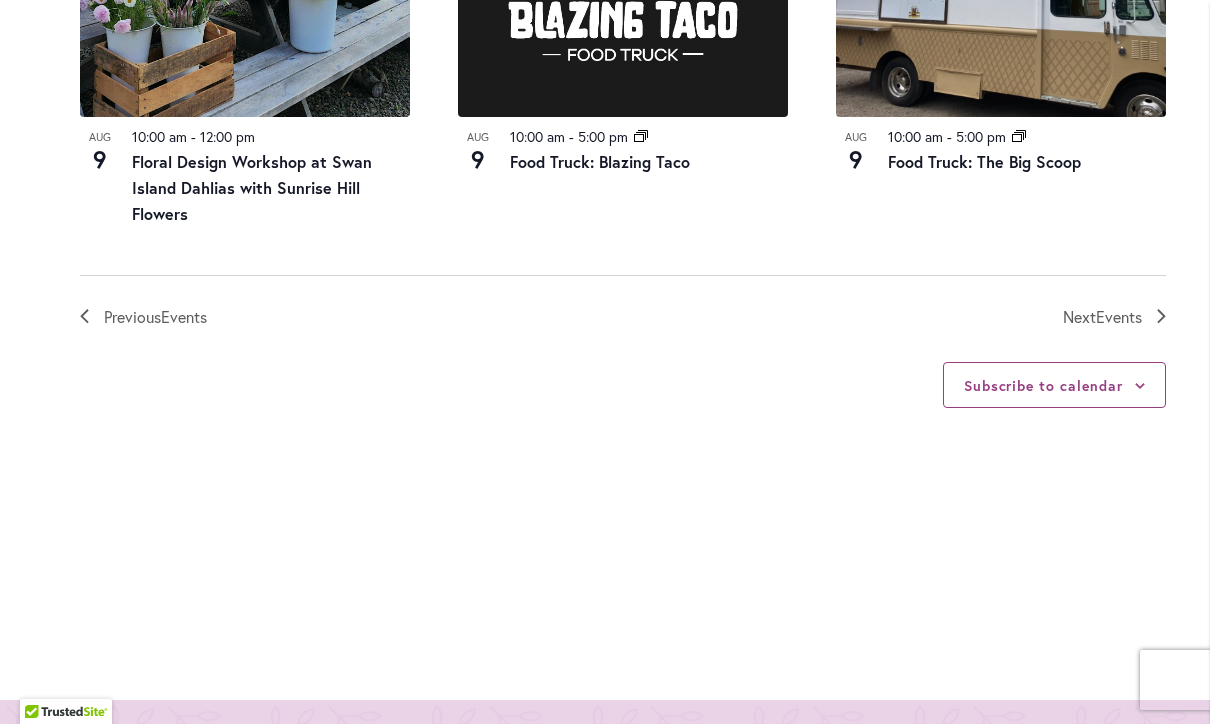 scroll, scrollTop: 2381, scrollLeft: 0, axis: vertical 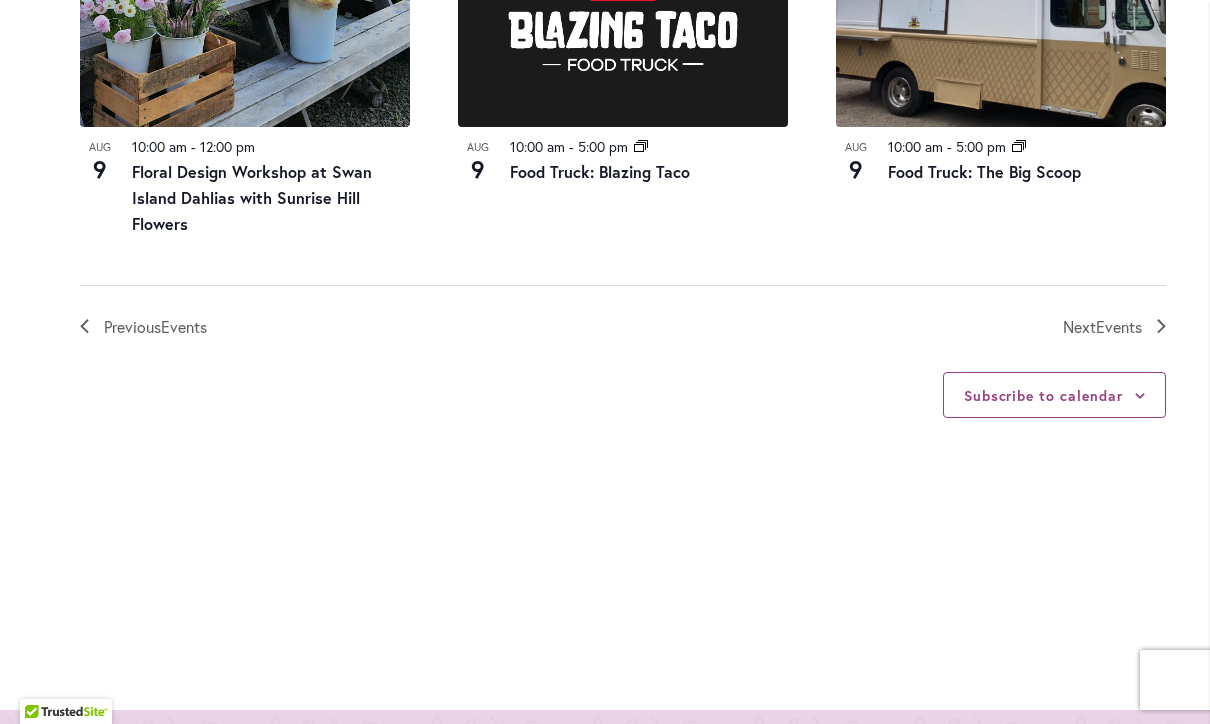 click on "Events" at bounding box center [1119, 326] 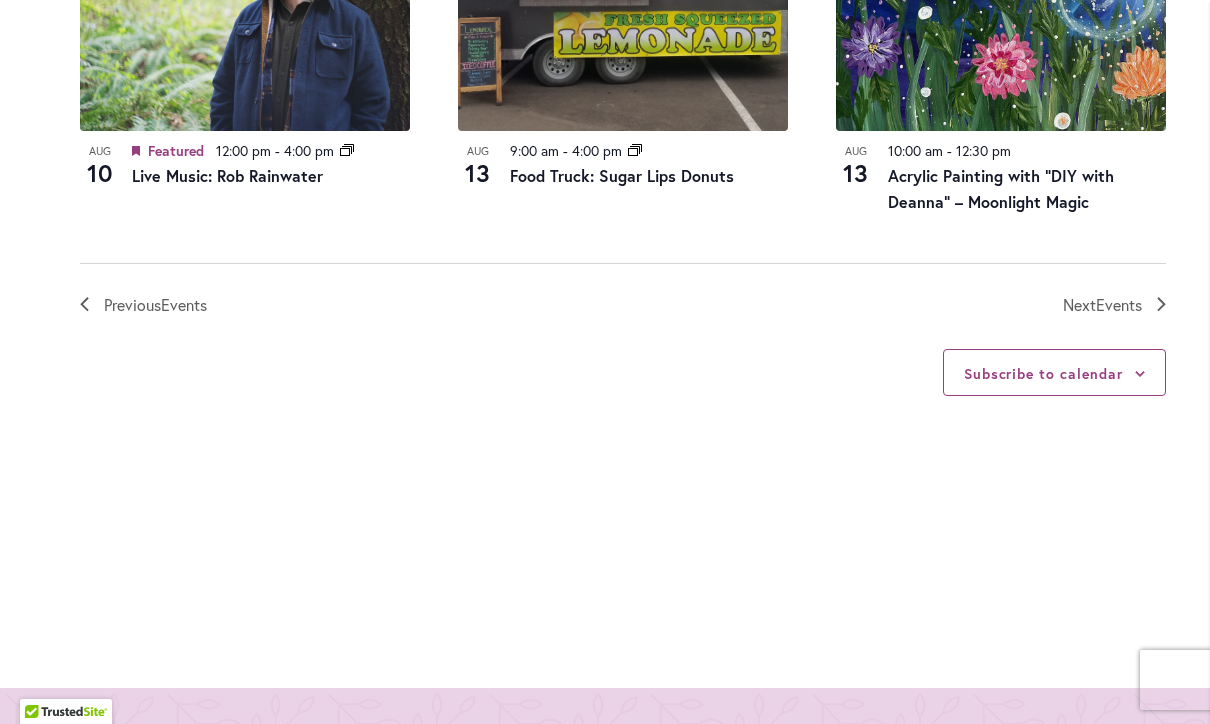 scroll, scrollTop: 2437, scrollLeft: 0, axis: vertical 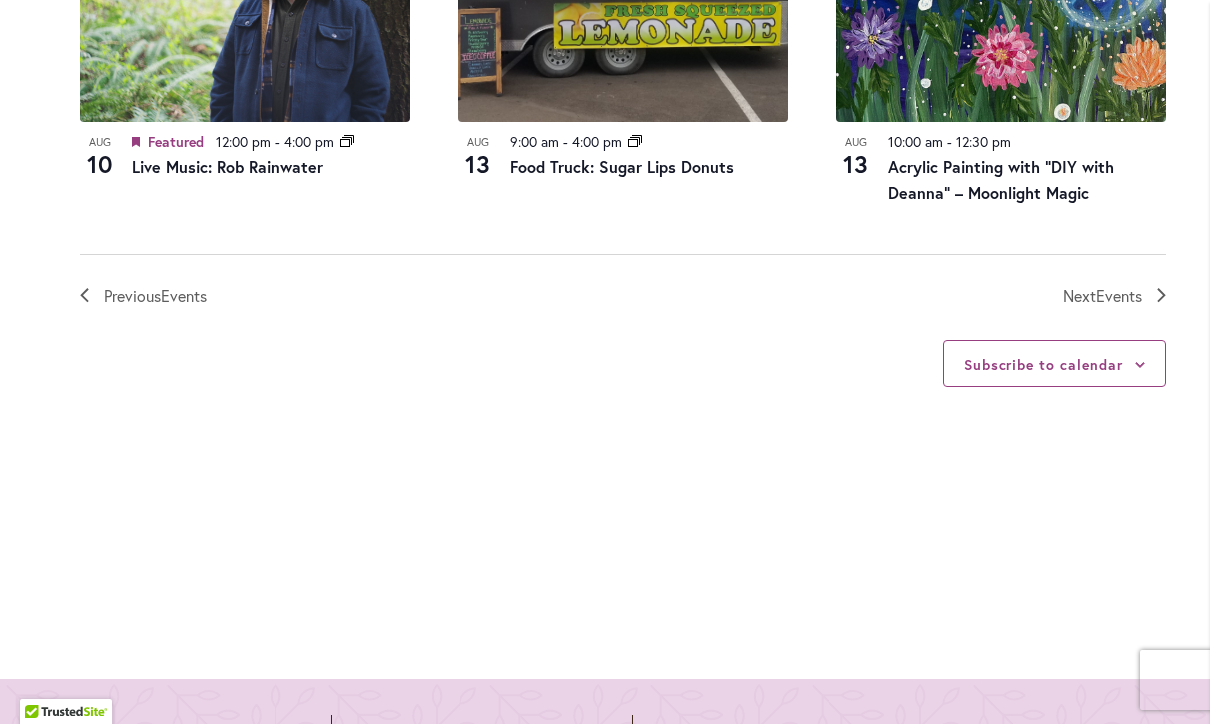 click on "Events" at bounding box center [1119, 295] 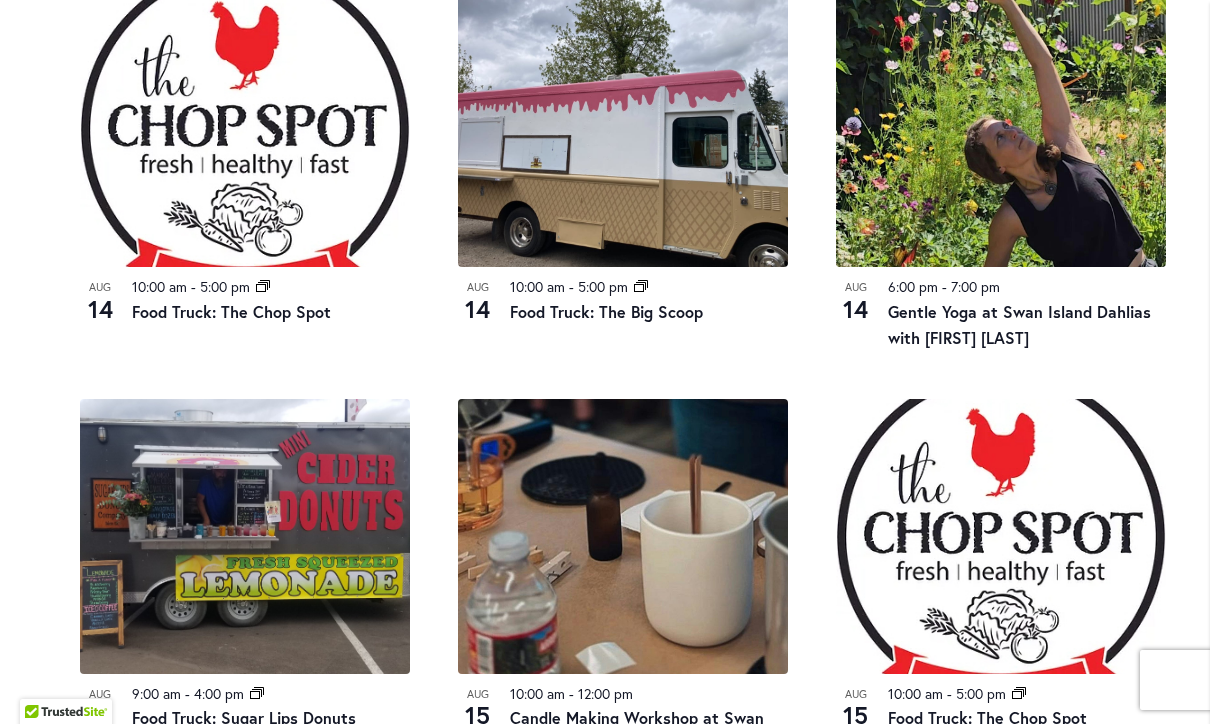 scroll, scrollTop: 1485, scrollLeft: 0, axis: vertical 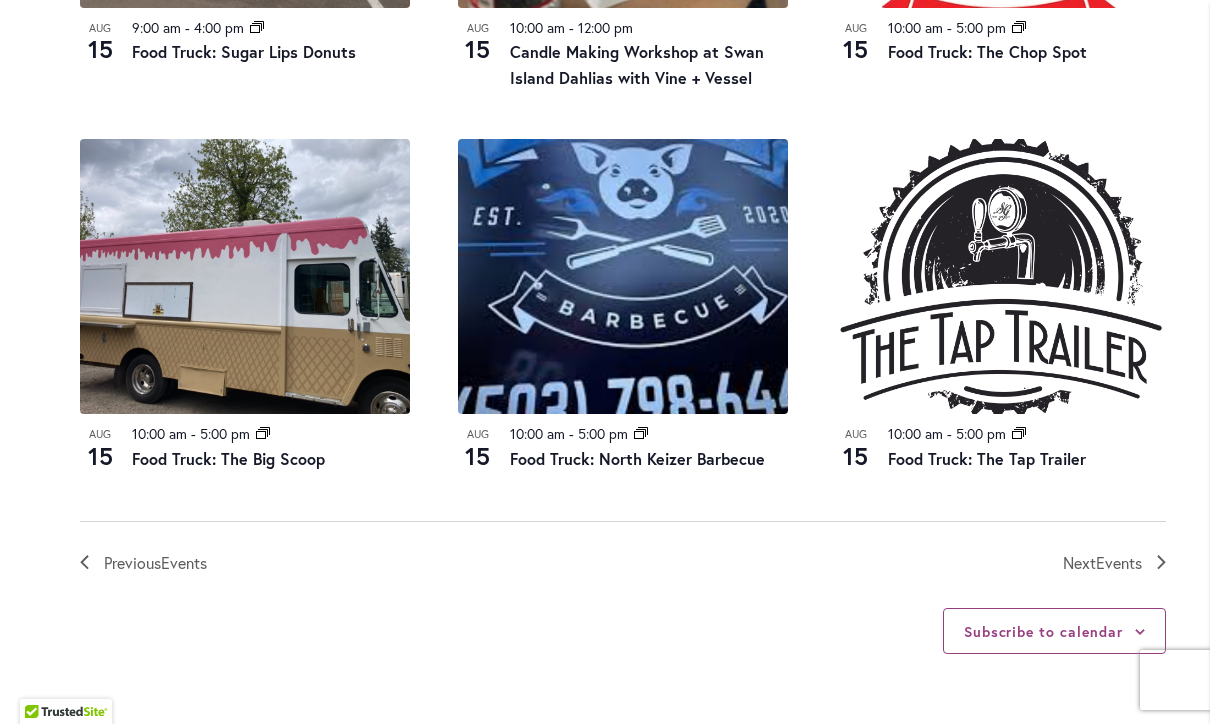 click on "Events" at bounding box center [1119, 562] 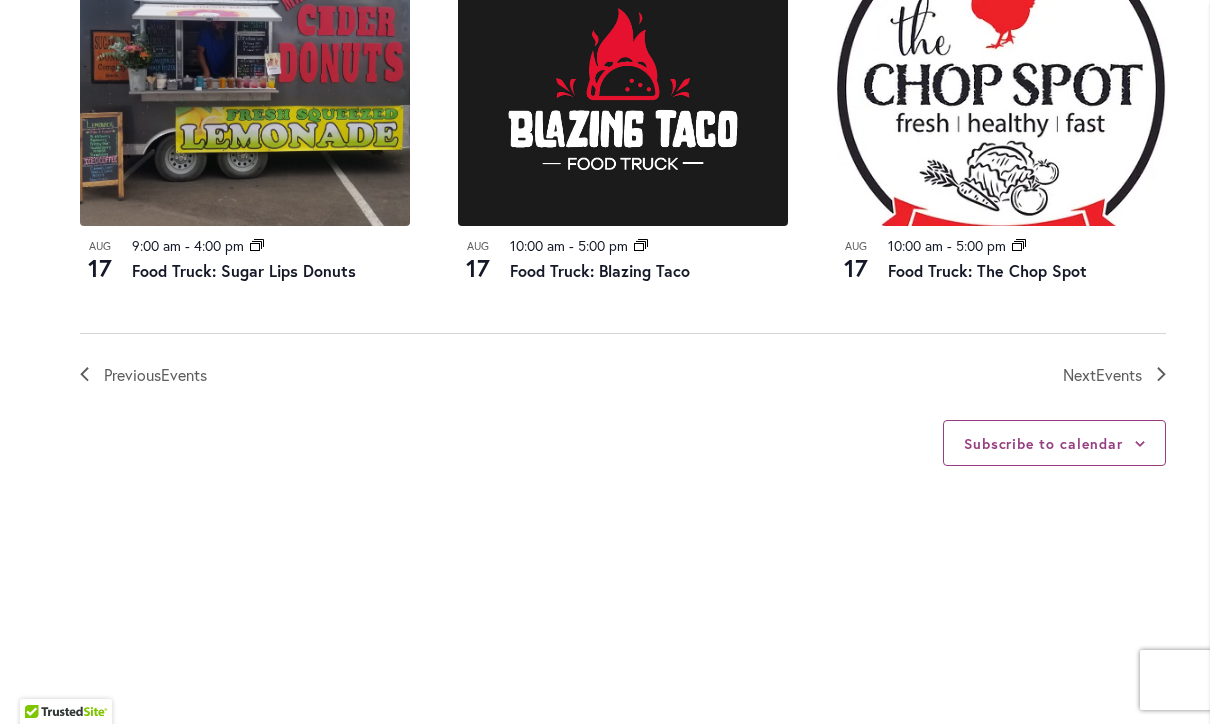 scroll, scrollTop: 2331, scrollLeft: 0, axis: vertical 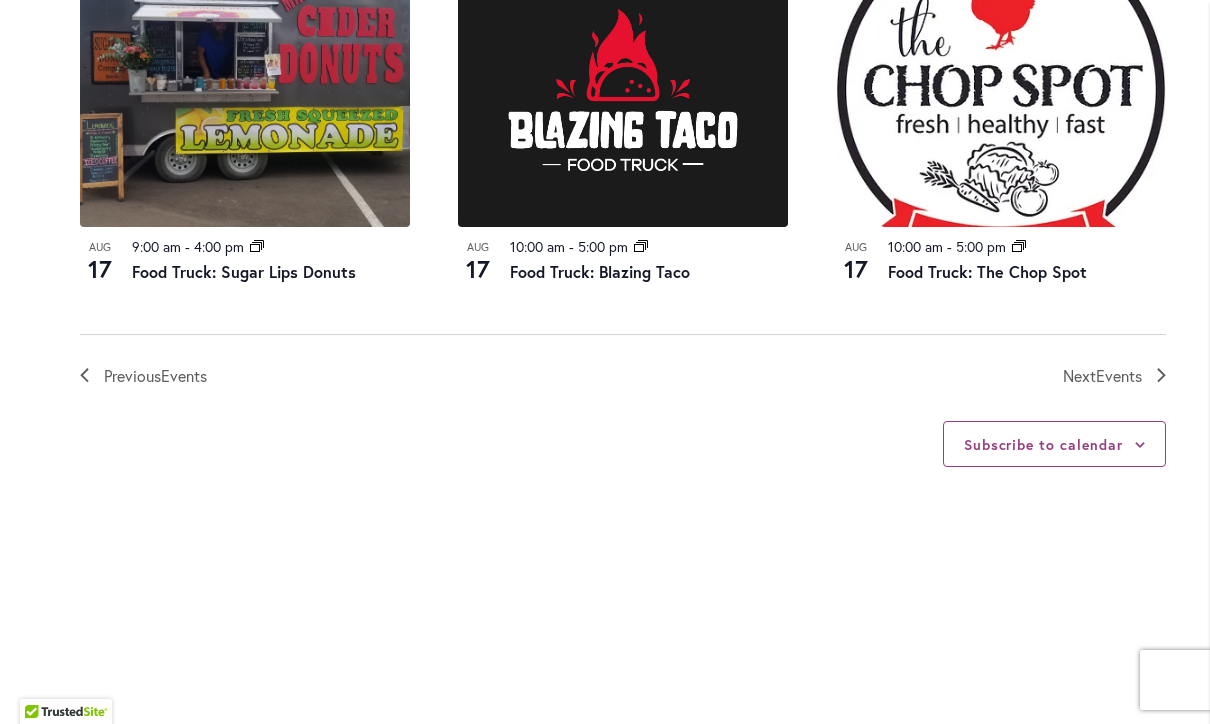 click on "Events" at bounding box center [1119, 375] 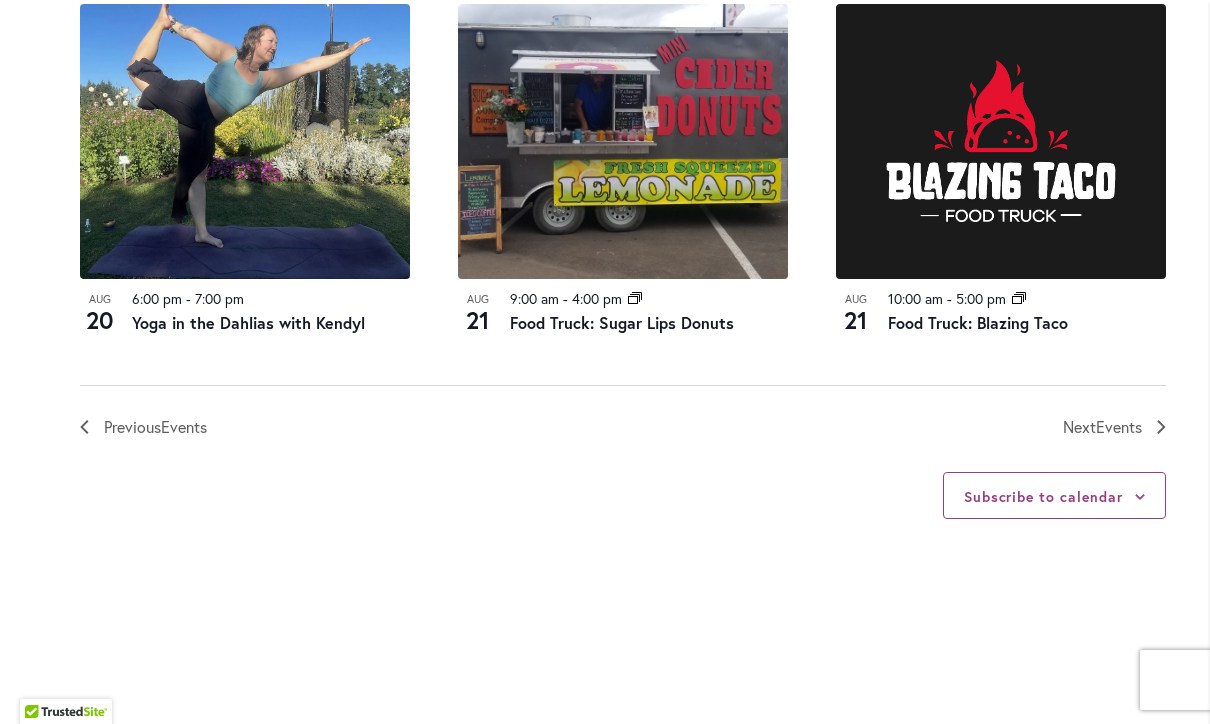 scroll, scrollTop: 2306, scrollLeft: 0, axis: vertical 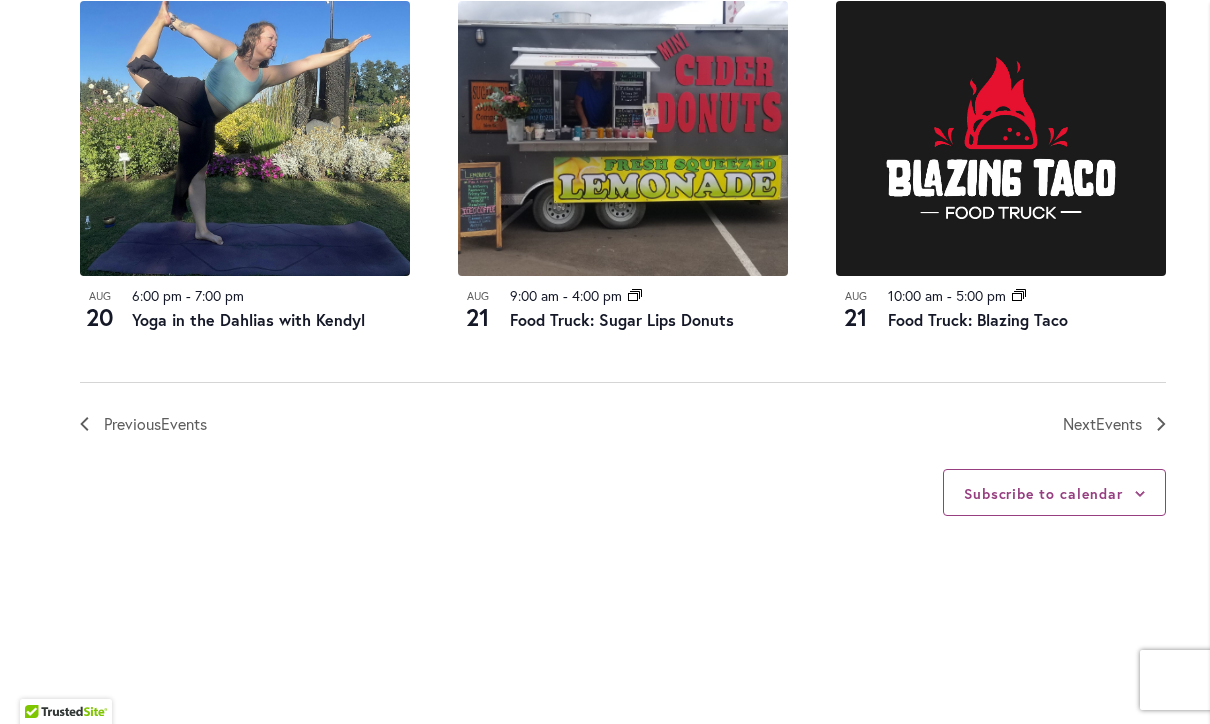 click on "Events" at bounding box center [1119, 423] 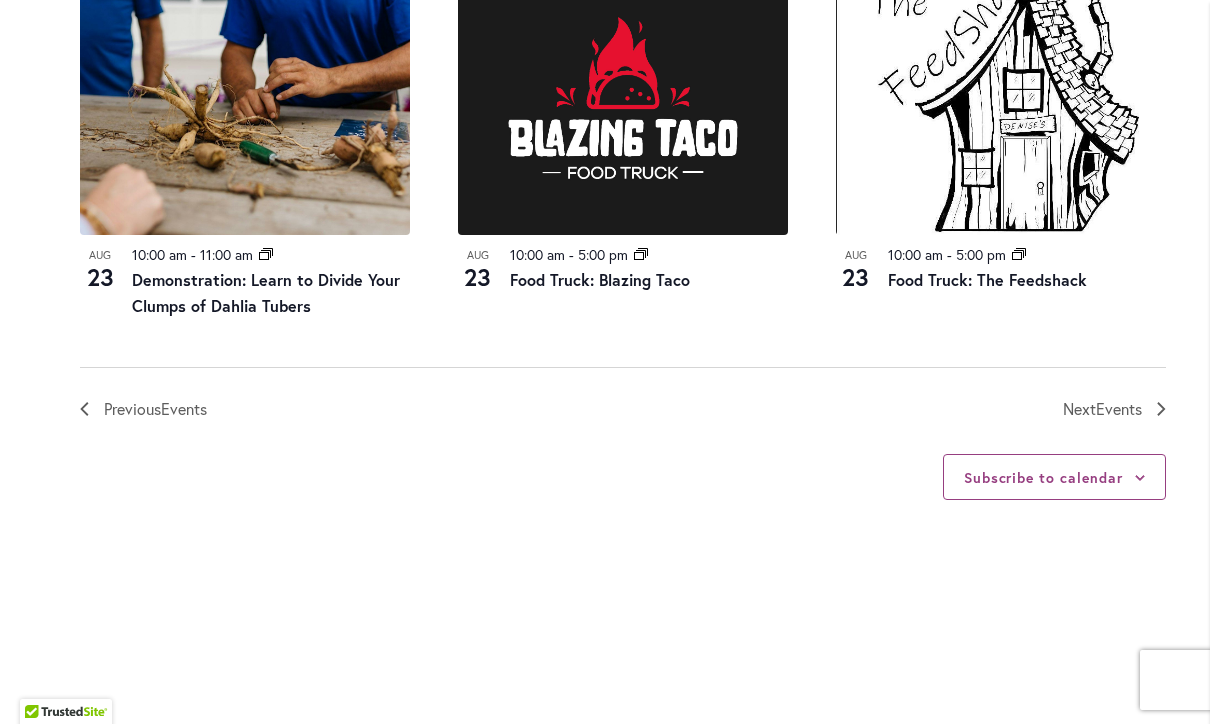 scroll, scrollTop: 2274, scrollLeft: 0, axis: vertical 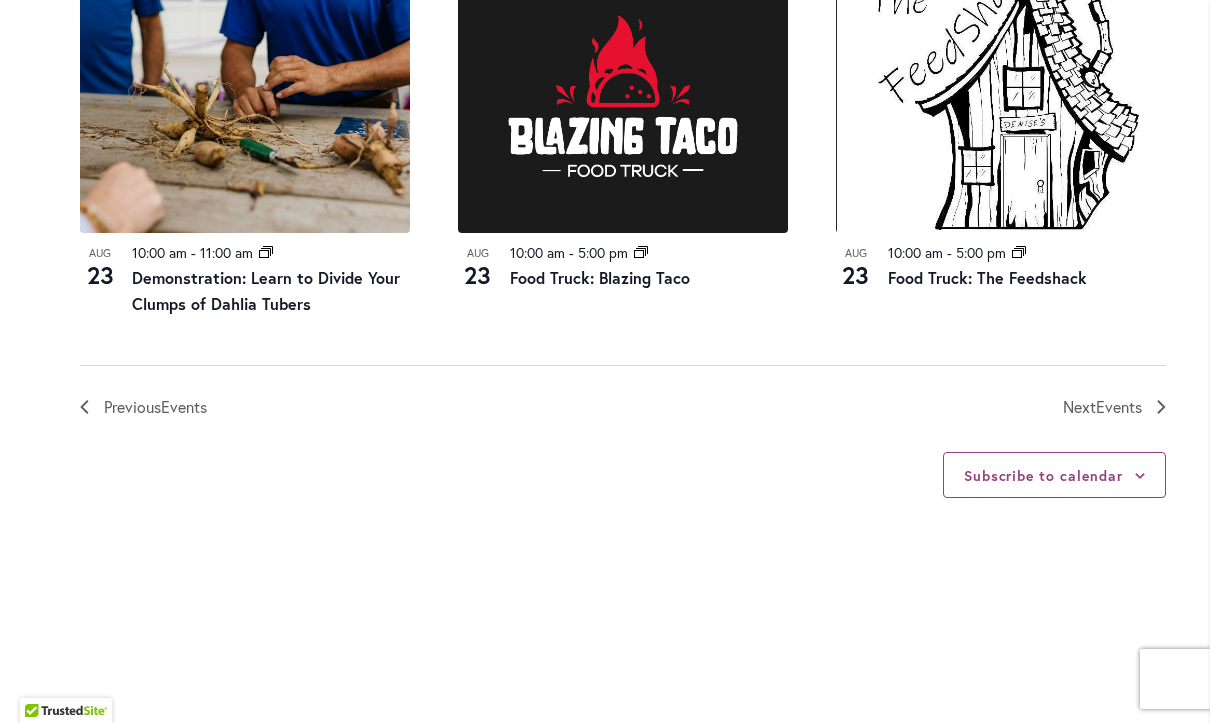 click on "Next  Events" at bounding box center (1102, 408) 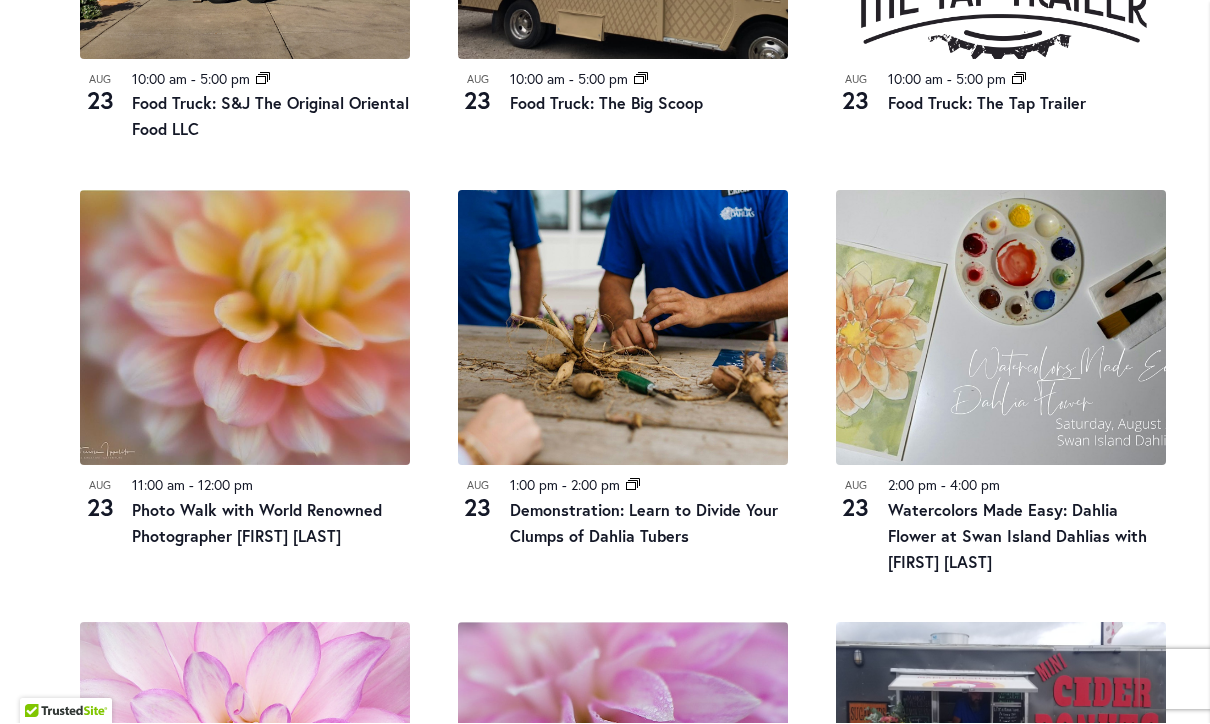 scroll, scrollTop: 1297, scrollLeft: 0, axis: vertical 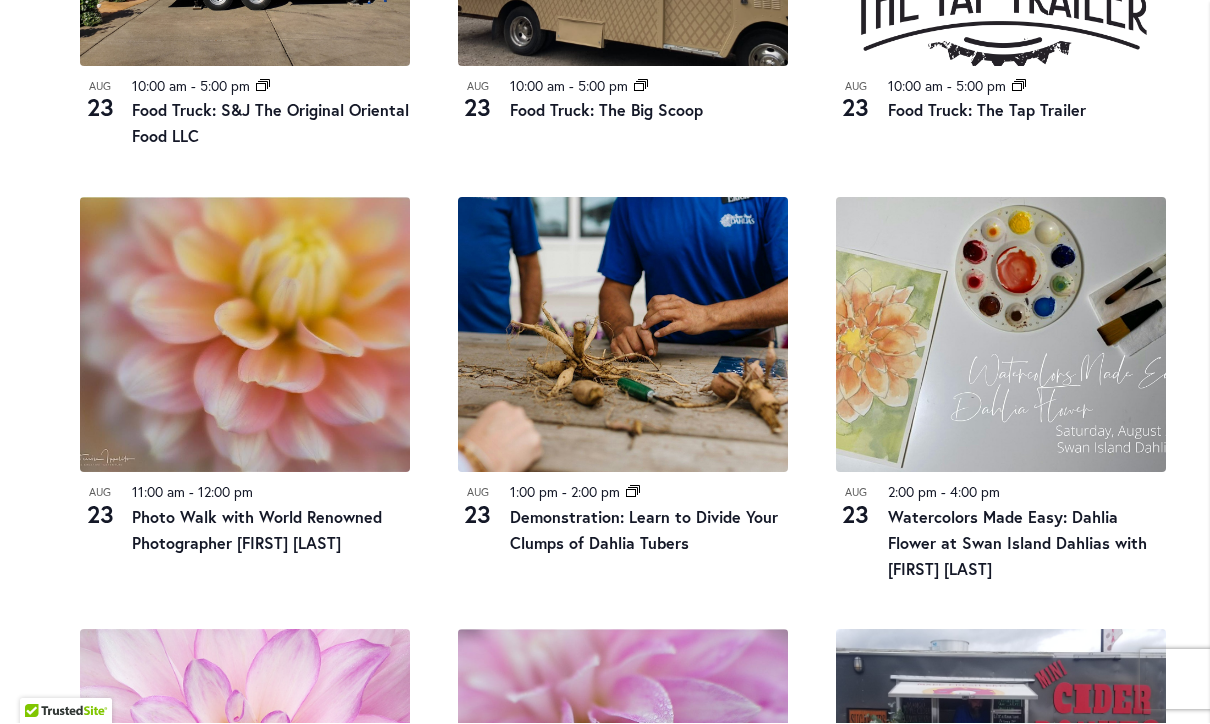 click at bounding box center (623, 335) 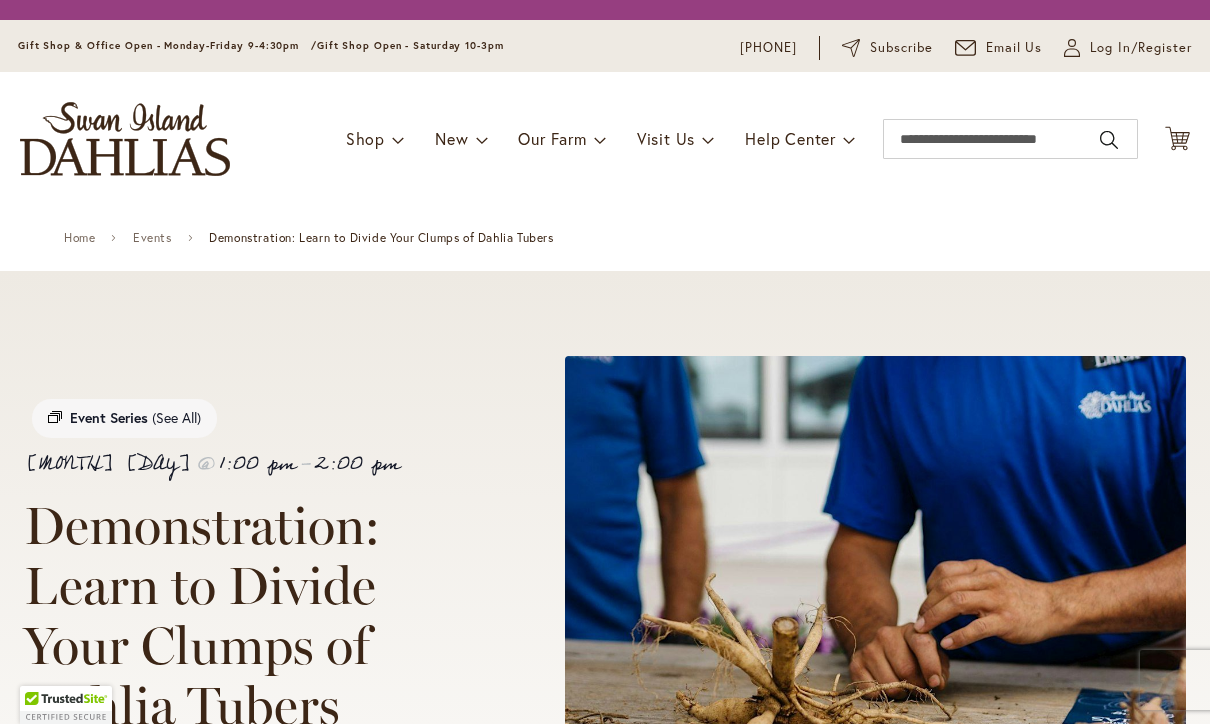 scroll, scrollTop: 0, scrollLeft: 0, axis: both 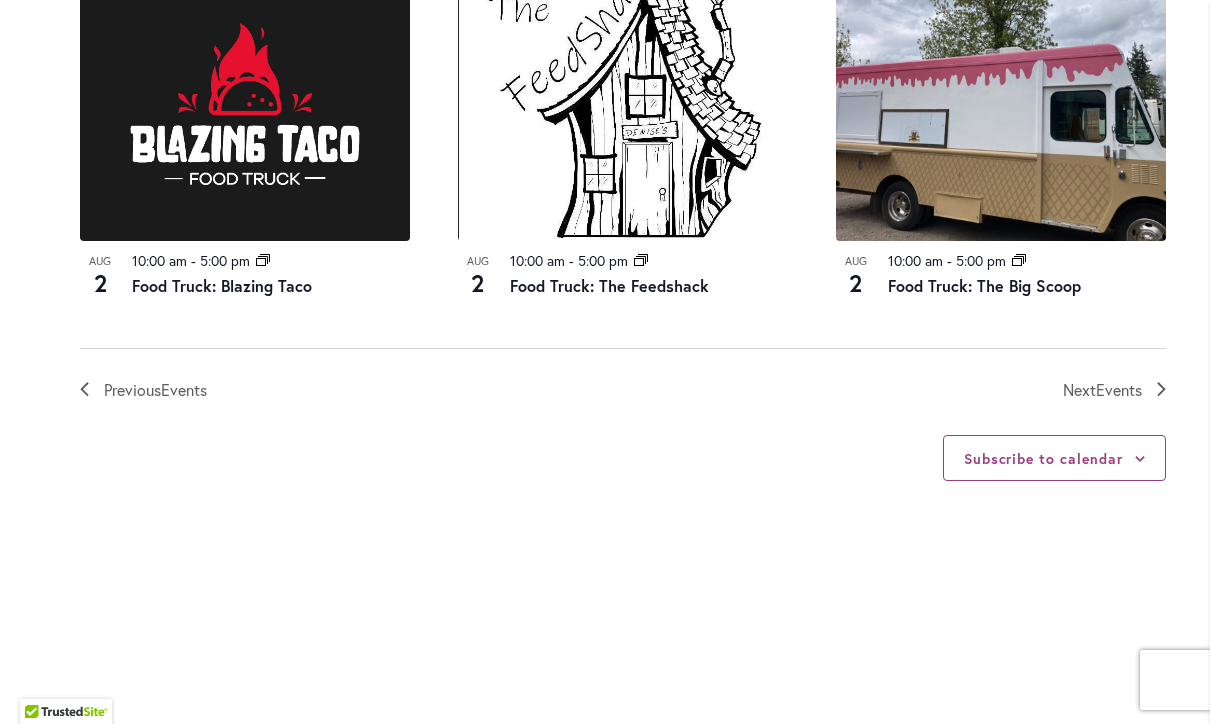 click on "Events" at bounding box center (1119, 389) 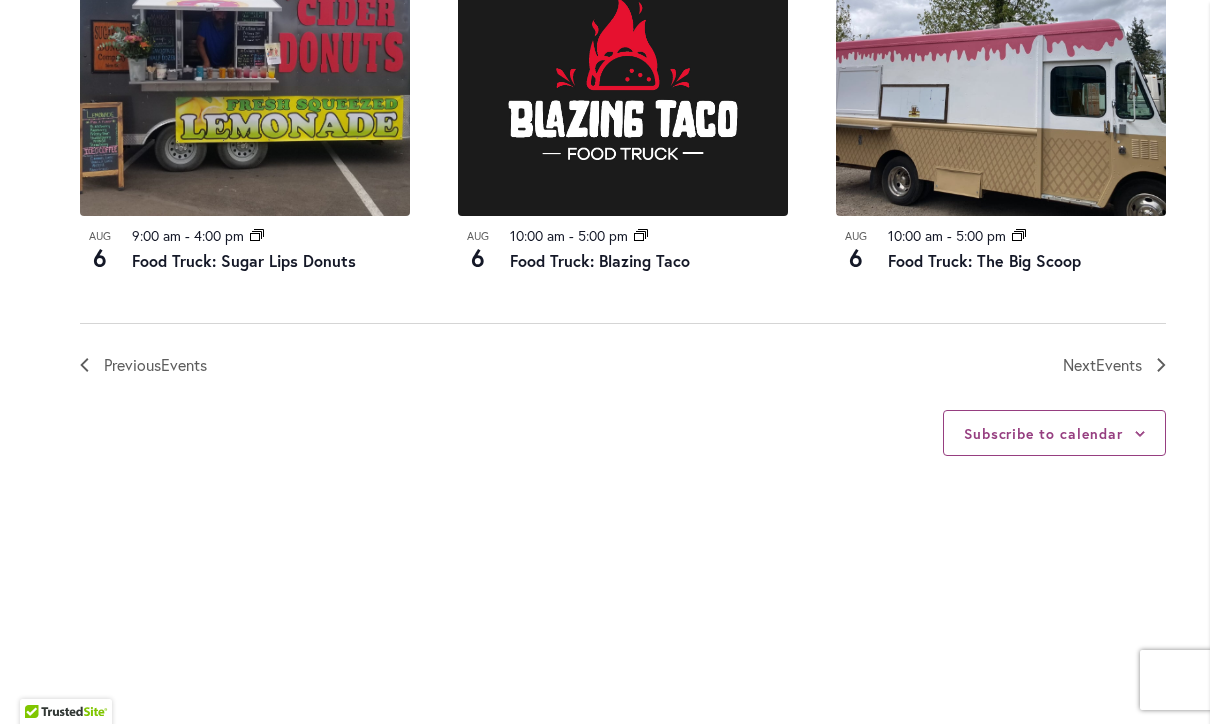 click on "Events" at bounding box center (1119, 364) 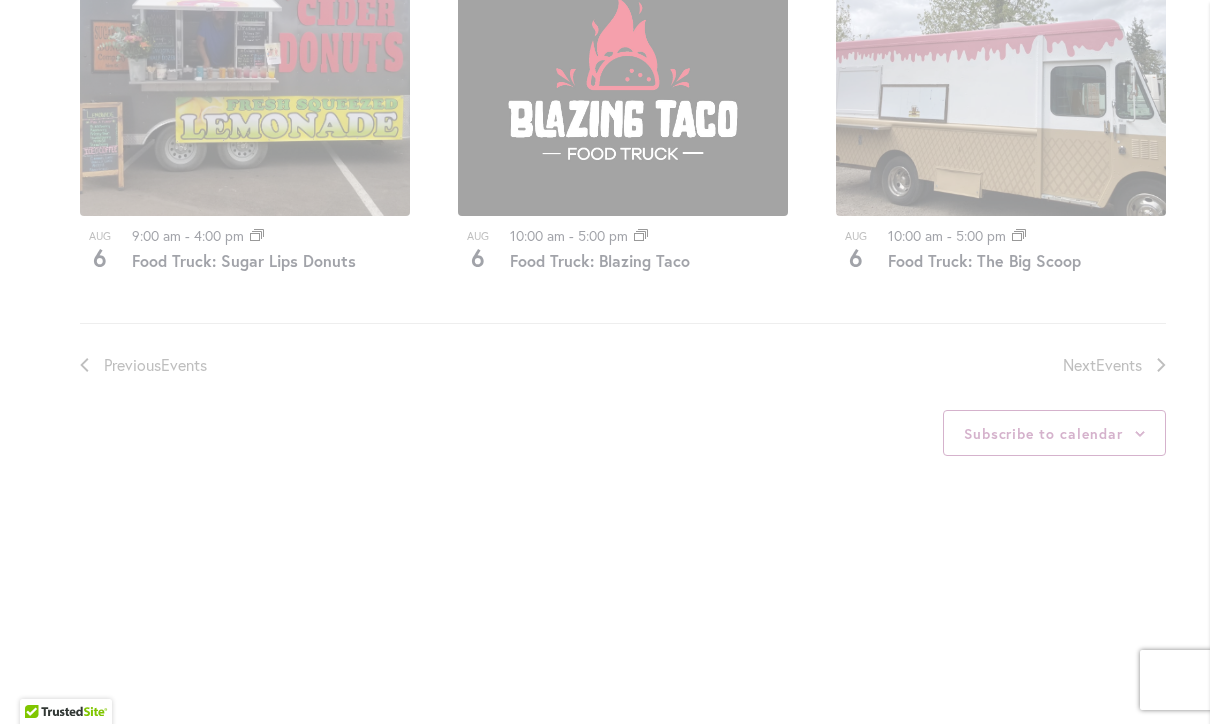 click on "12 events found." at bounding box center [623, -713] 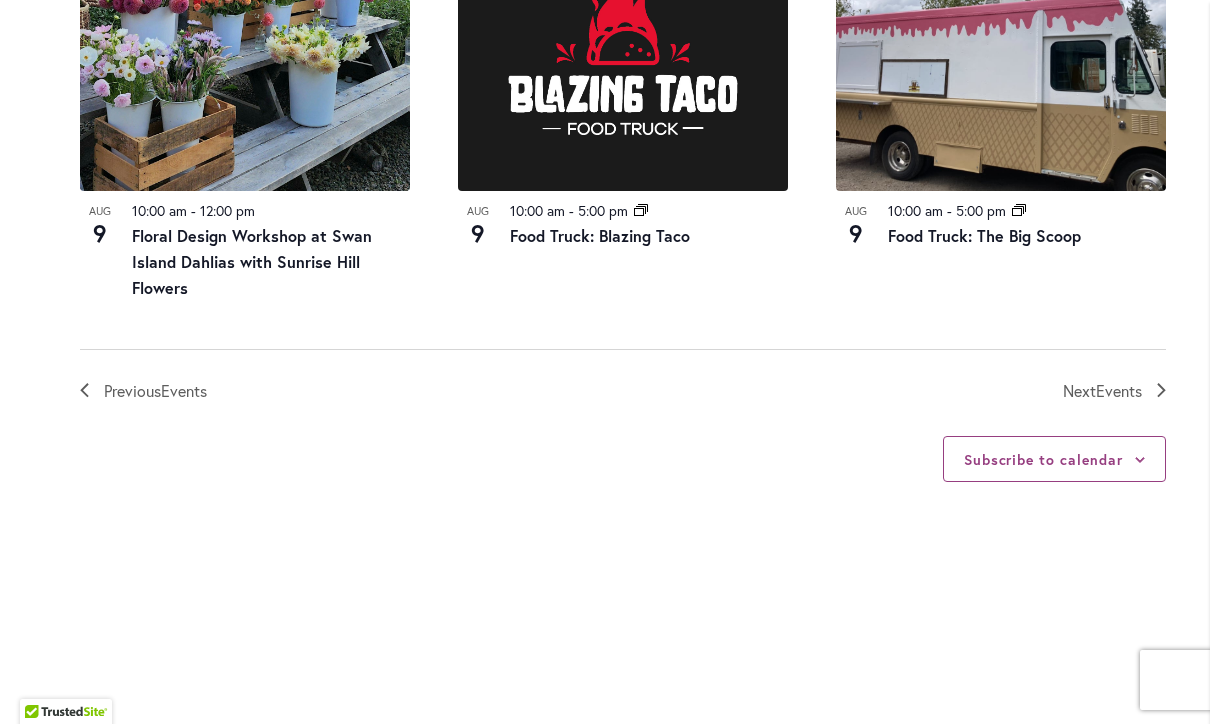 click on "Previous  Events
Today
Next  Events" at bounding box center (623, 376) 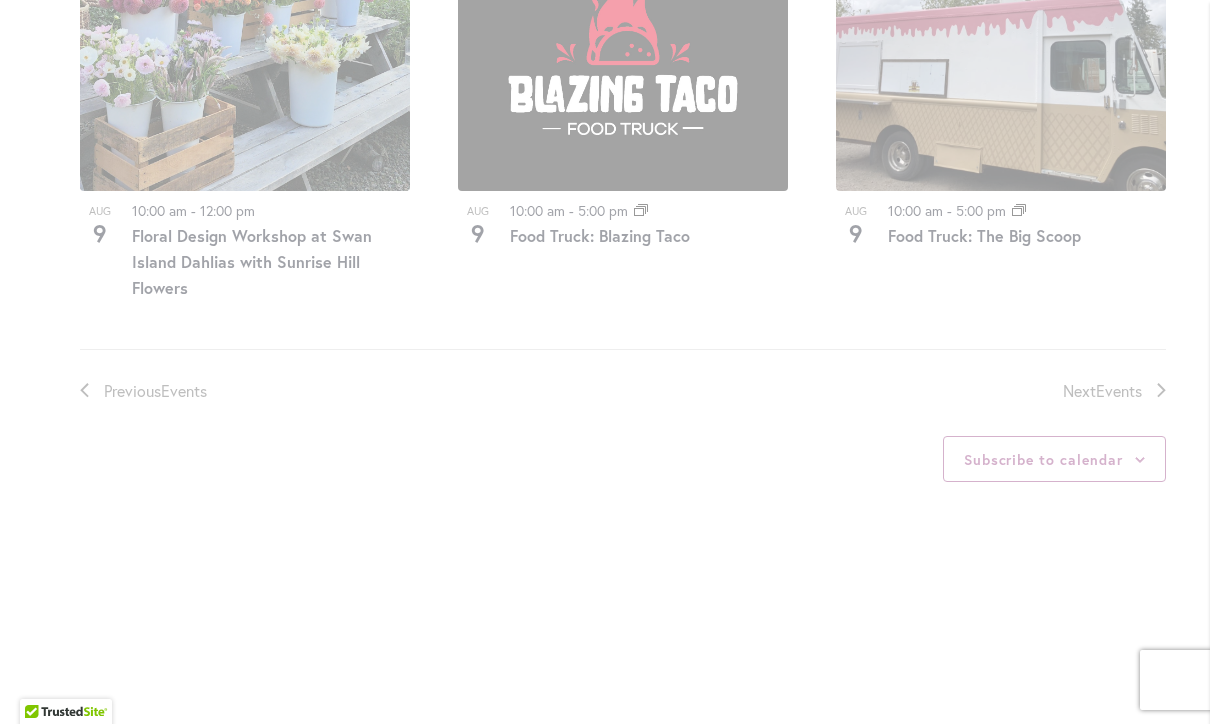 click on "12 events found." at bounding box center [623, -700] 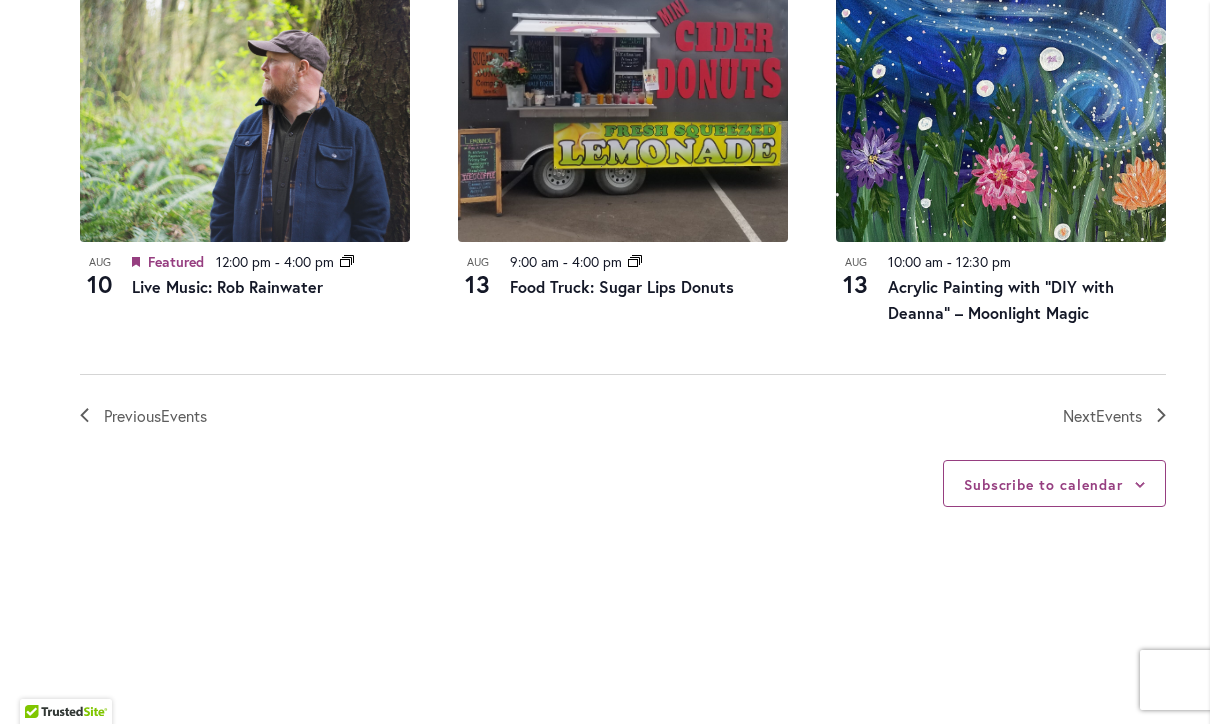 click on "Previous  Events
Today
Next  Events" at bounding box center [623, 401] 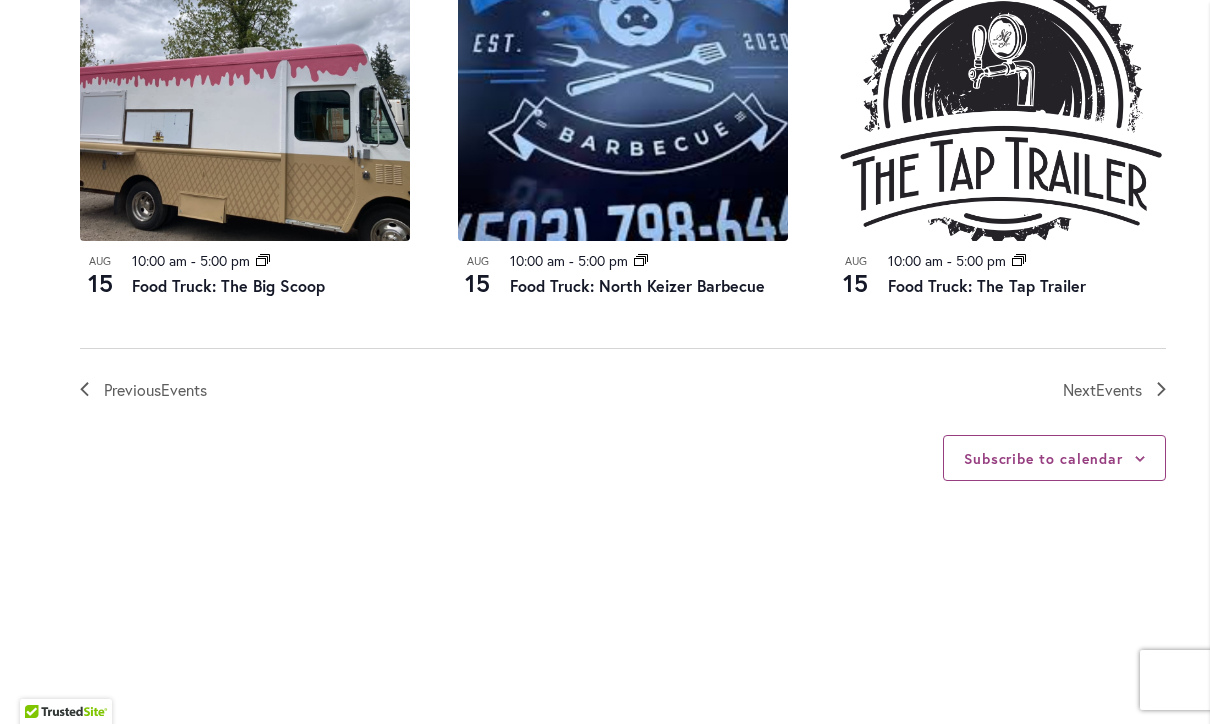 click on "Events" at bounding box center [1119, 389] 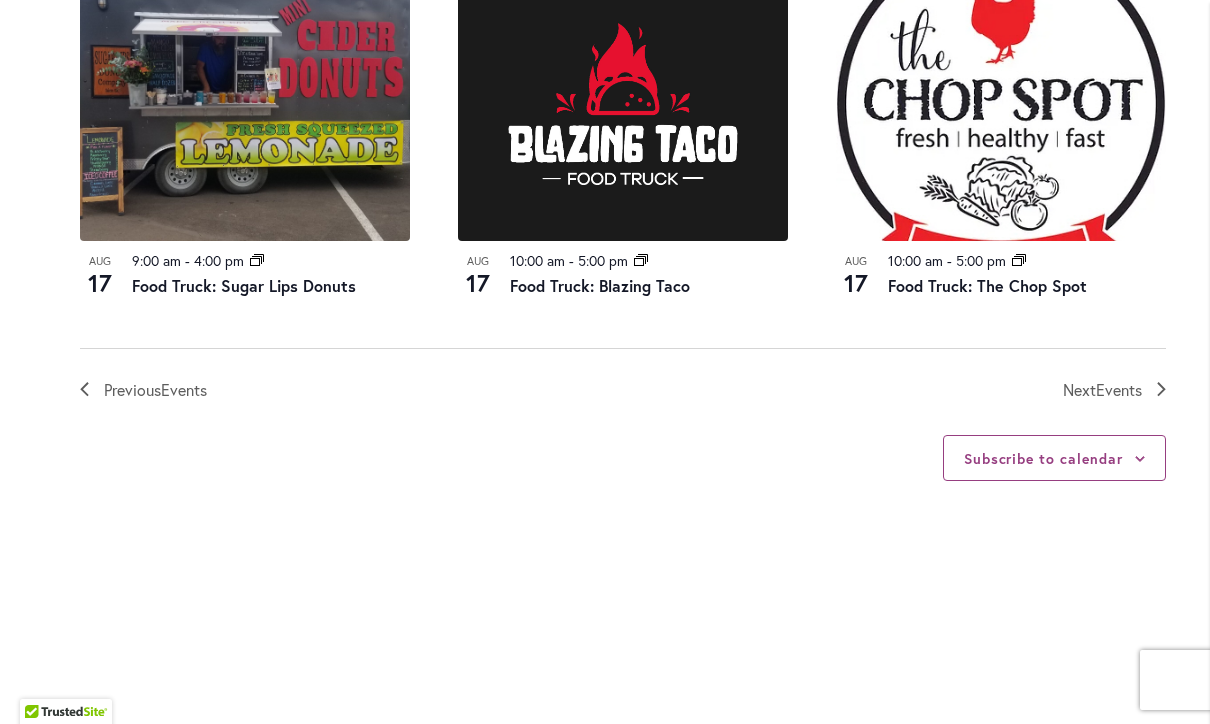 click on "Events" at bounding box center [1119, 389] 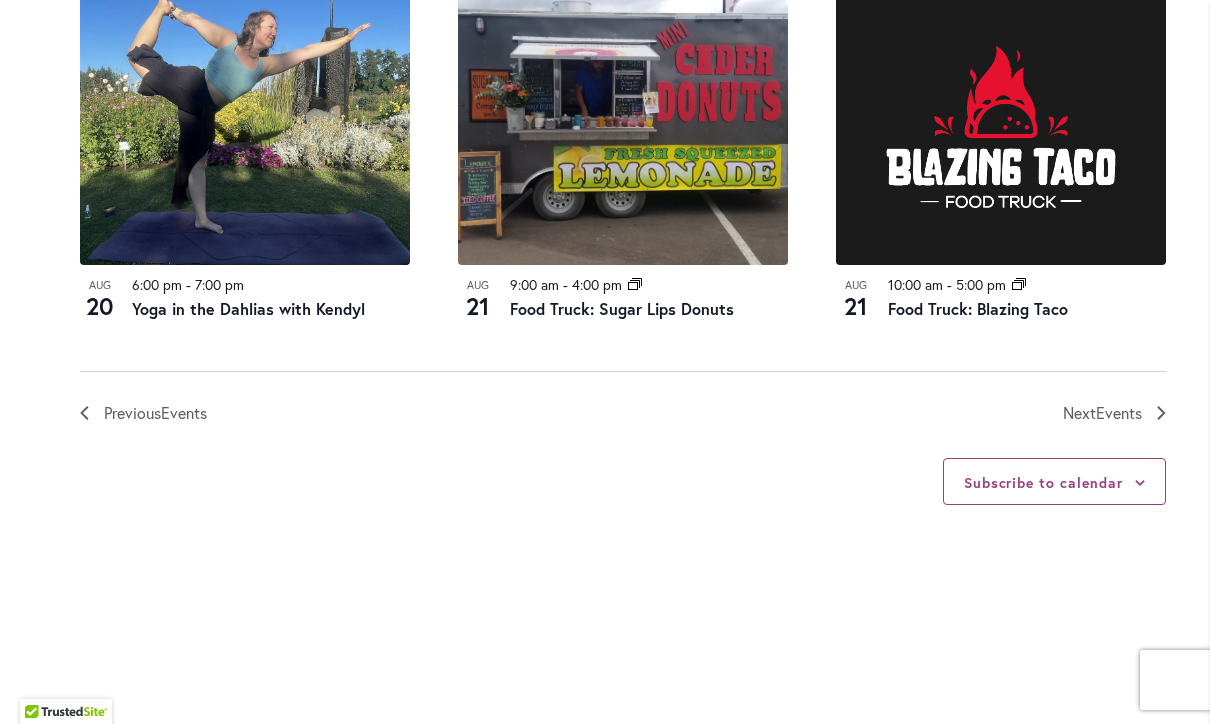 click on "Next  Events" at bounding box center [1102, 413] 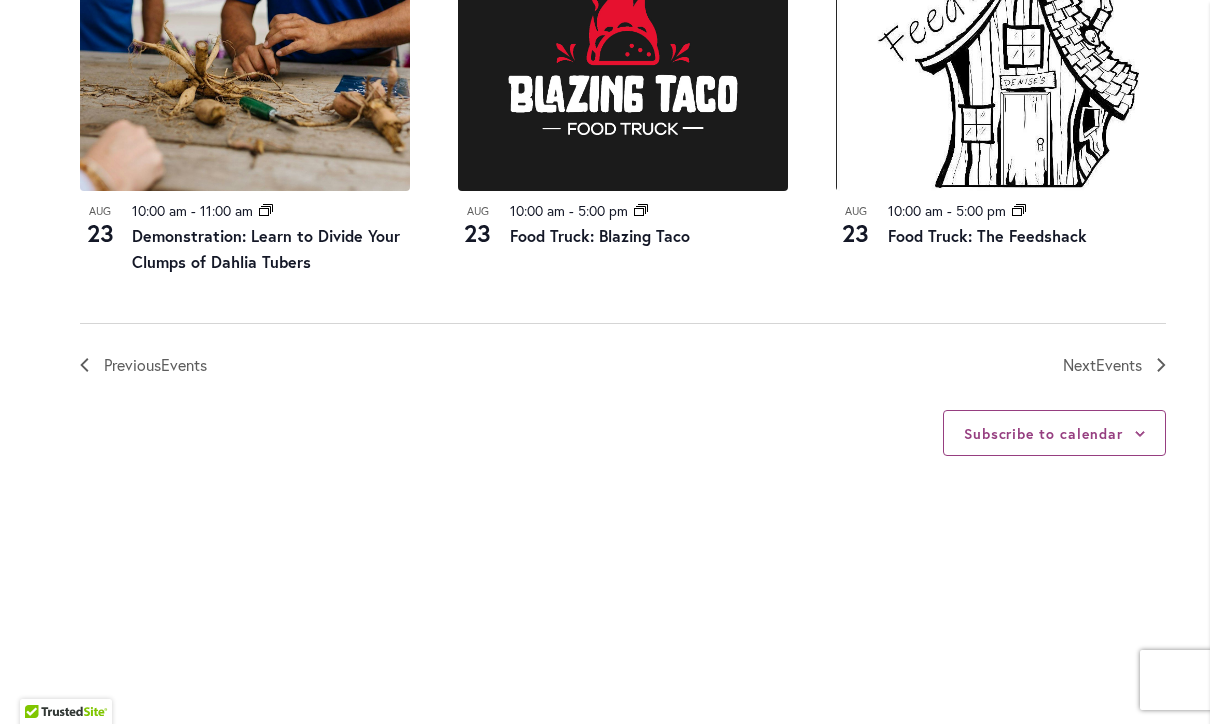 click on "Subscribe to calendar
Google Calendar
iCalendar
Outlook 365
Outlook Live
Export .ics file
Export Outlook .ics file" at bounding box center (623, 433) 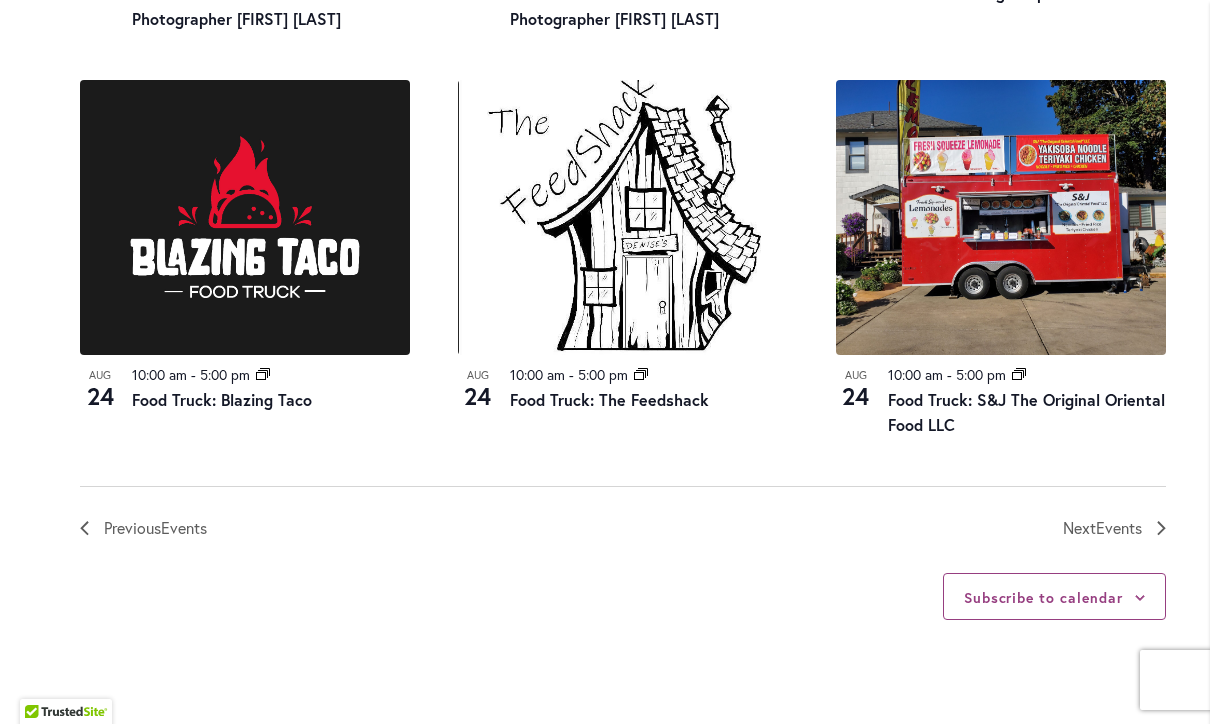 scroll, scrollTop: 2255, scrollLeft: 0, axis: vertical 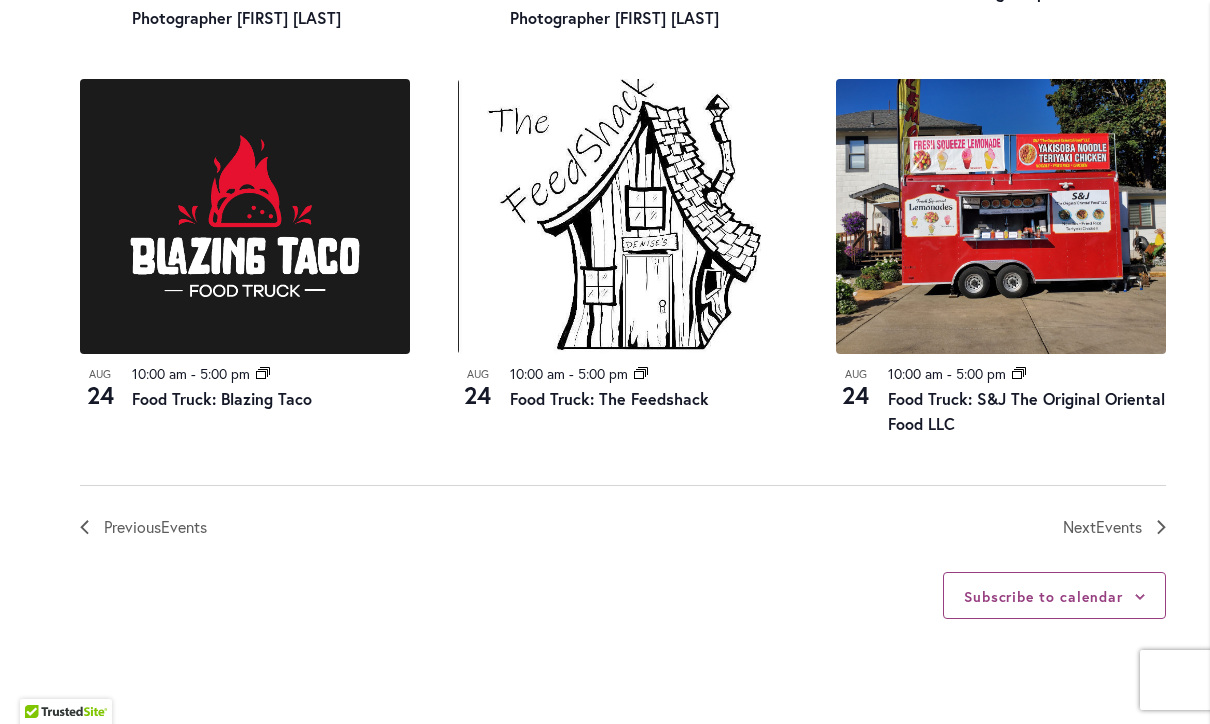 click on "Events" at bounding box center [1119, 526] 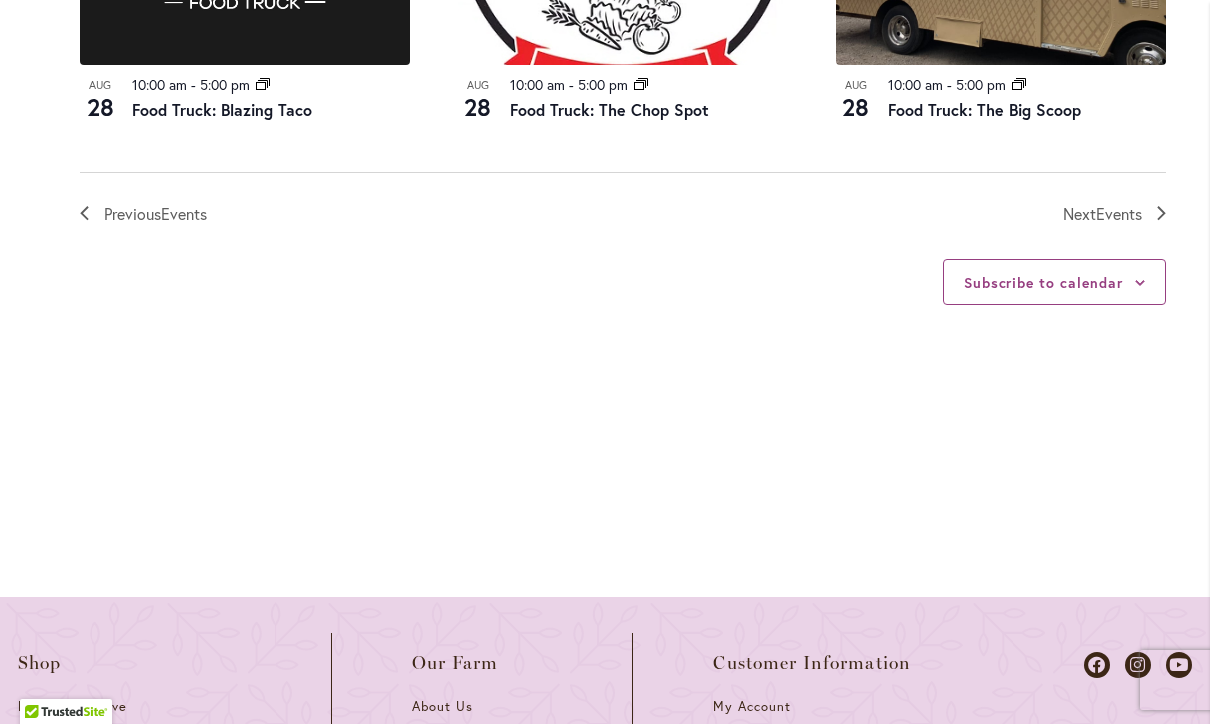 scroll, scrollTop: 2439, scrollLeft: 0, axis: vertical 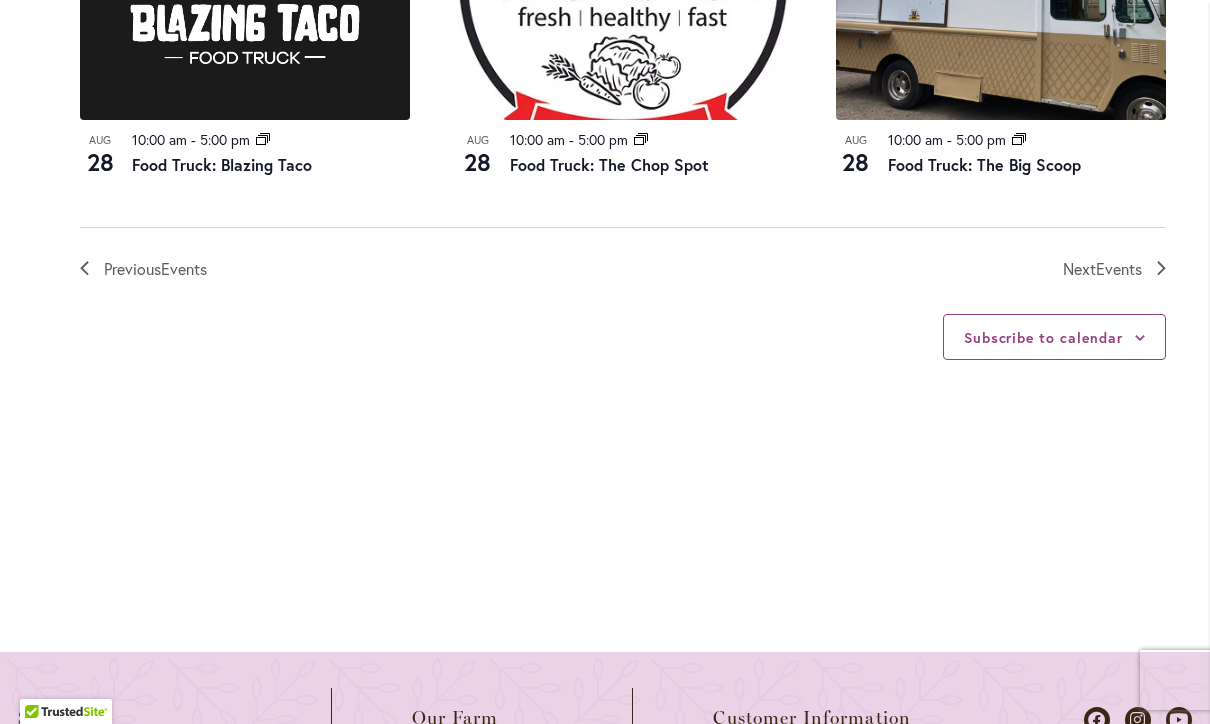 click on "Events" at bounding box center (1119, 268) 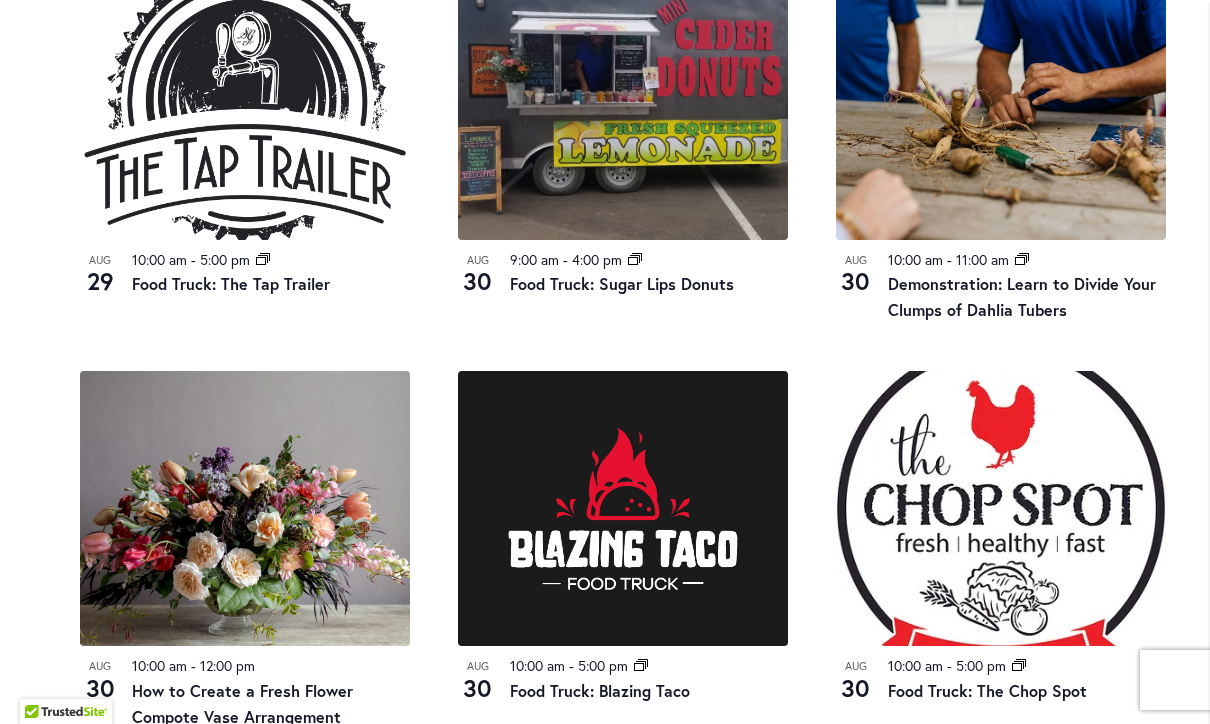 scroll, scrollTop: 1937, scrollLeft: 0, axis: vertical 